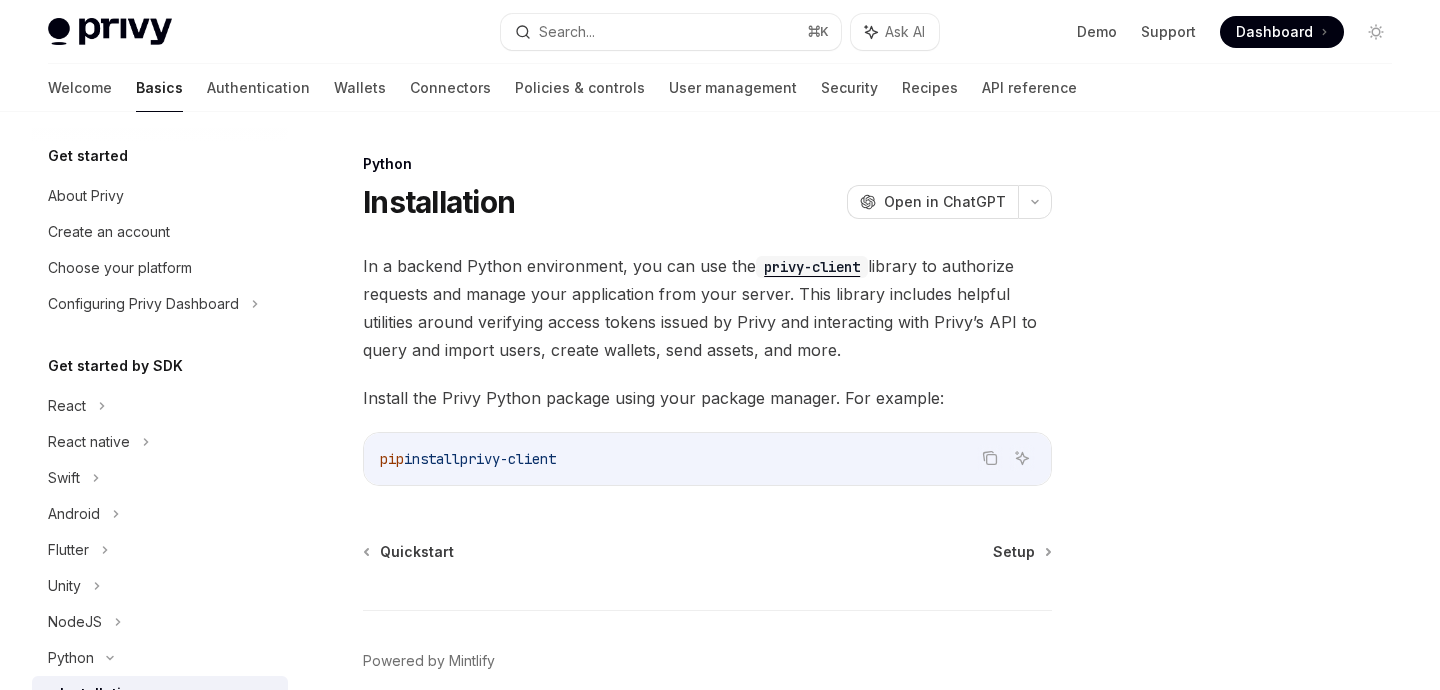 scroll, scrollTop: 0, scrollLeft: 0, axis: both 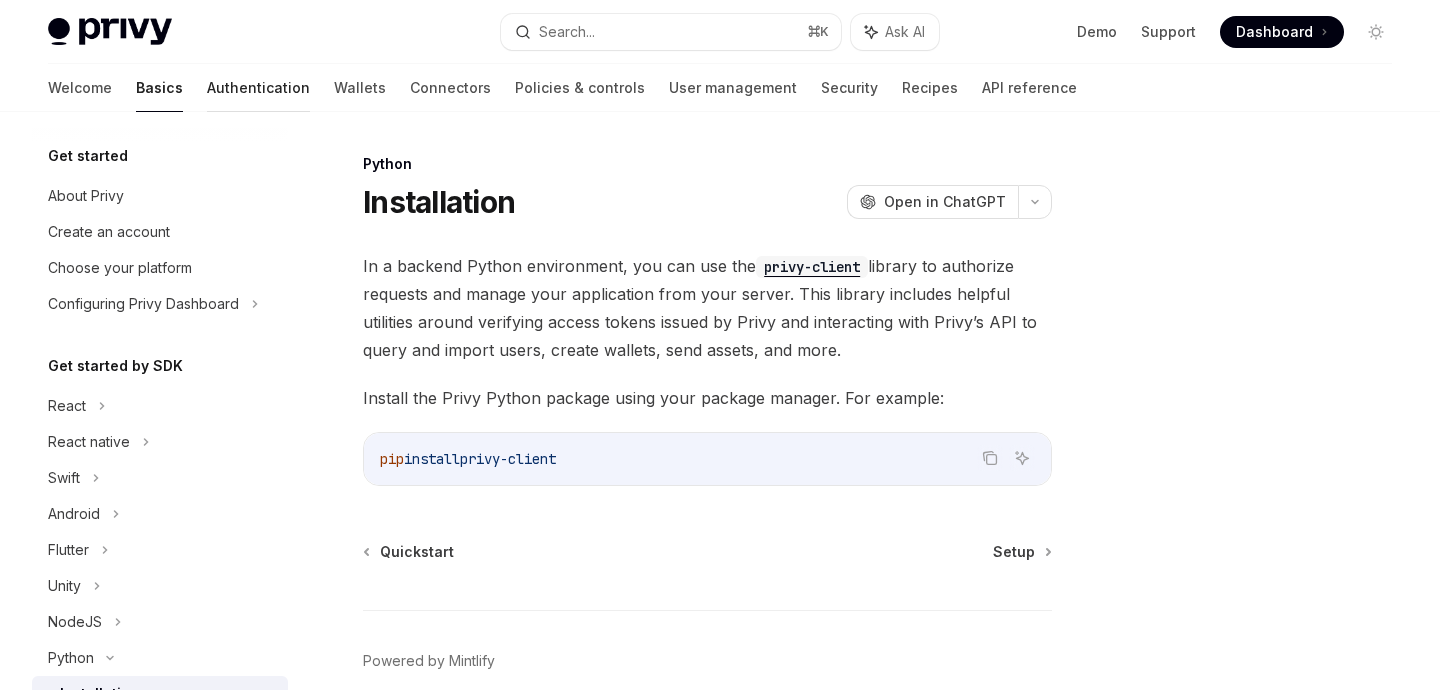 click on "Authentication" at bounding box center (258, 88) 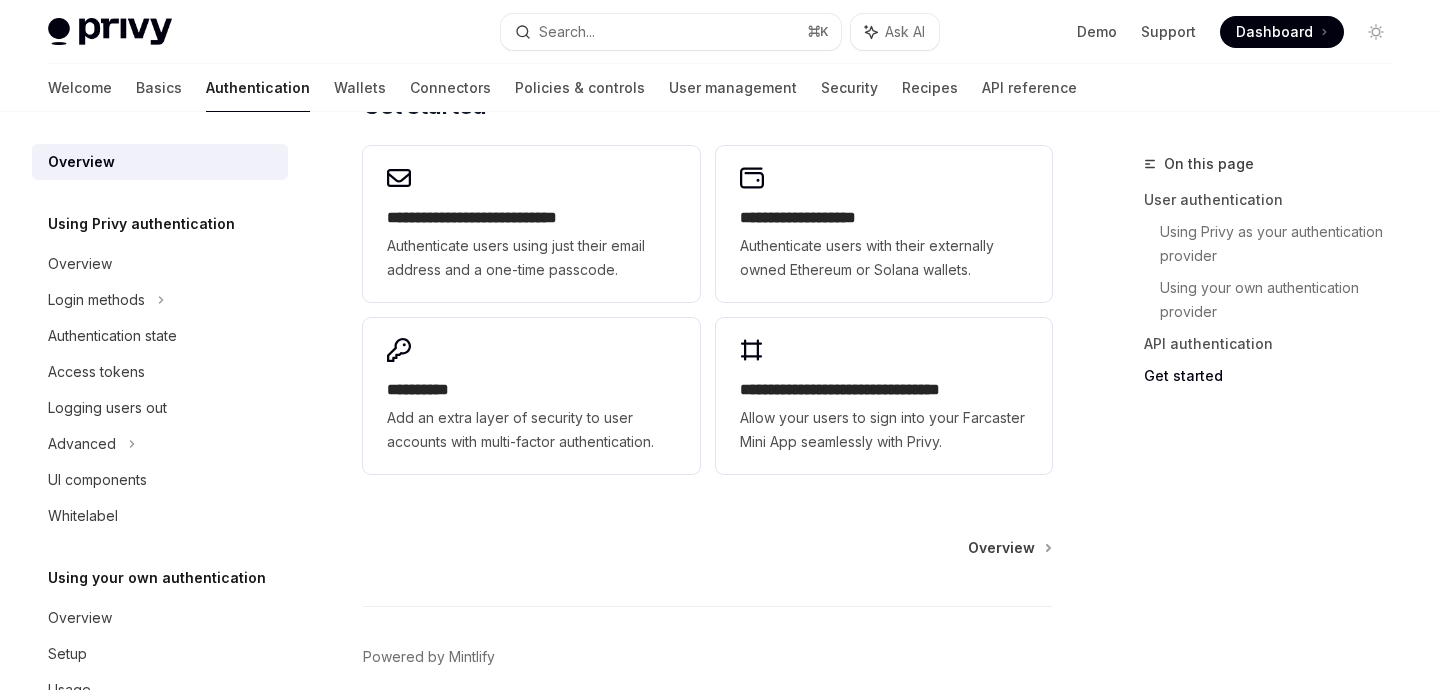 scroll, scrollTop: 1820, scrollLeft: 0, axis: vertical 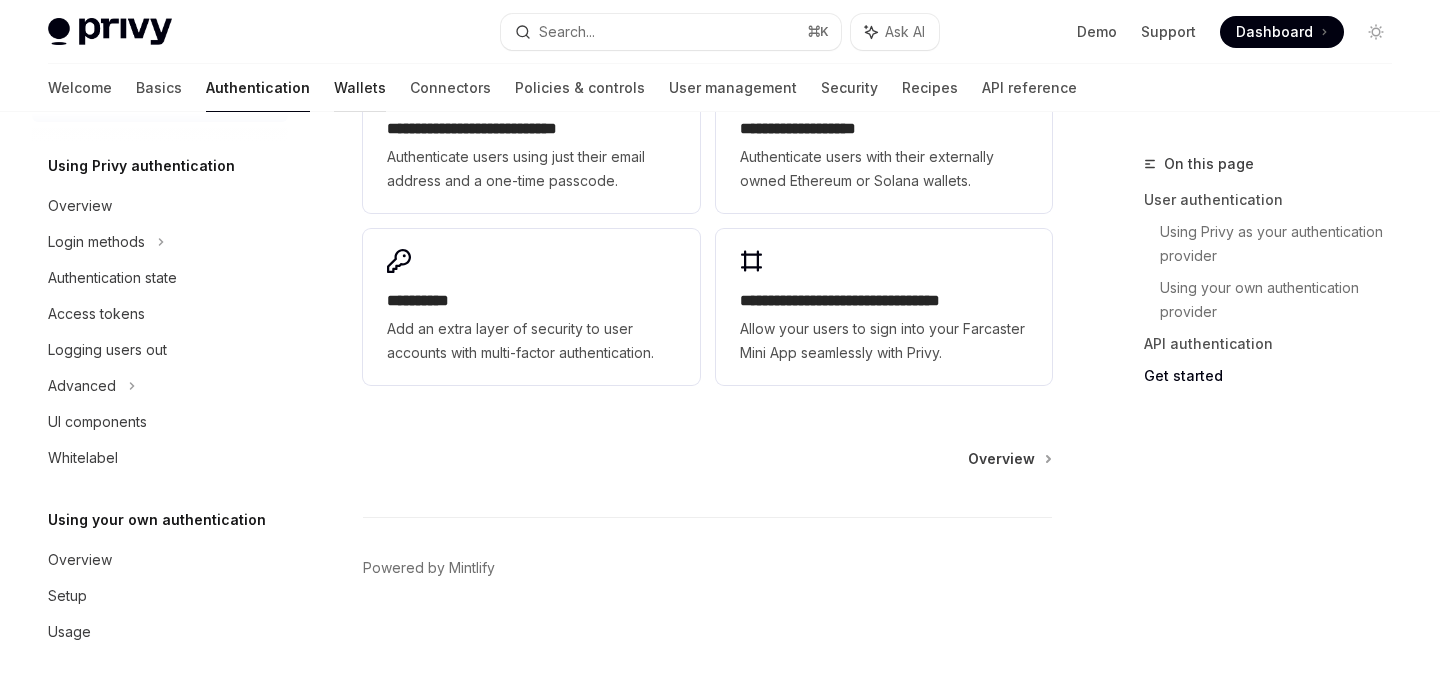 click on "Wallets" at bounding box center (360, 88) 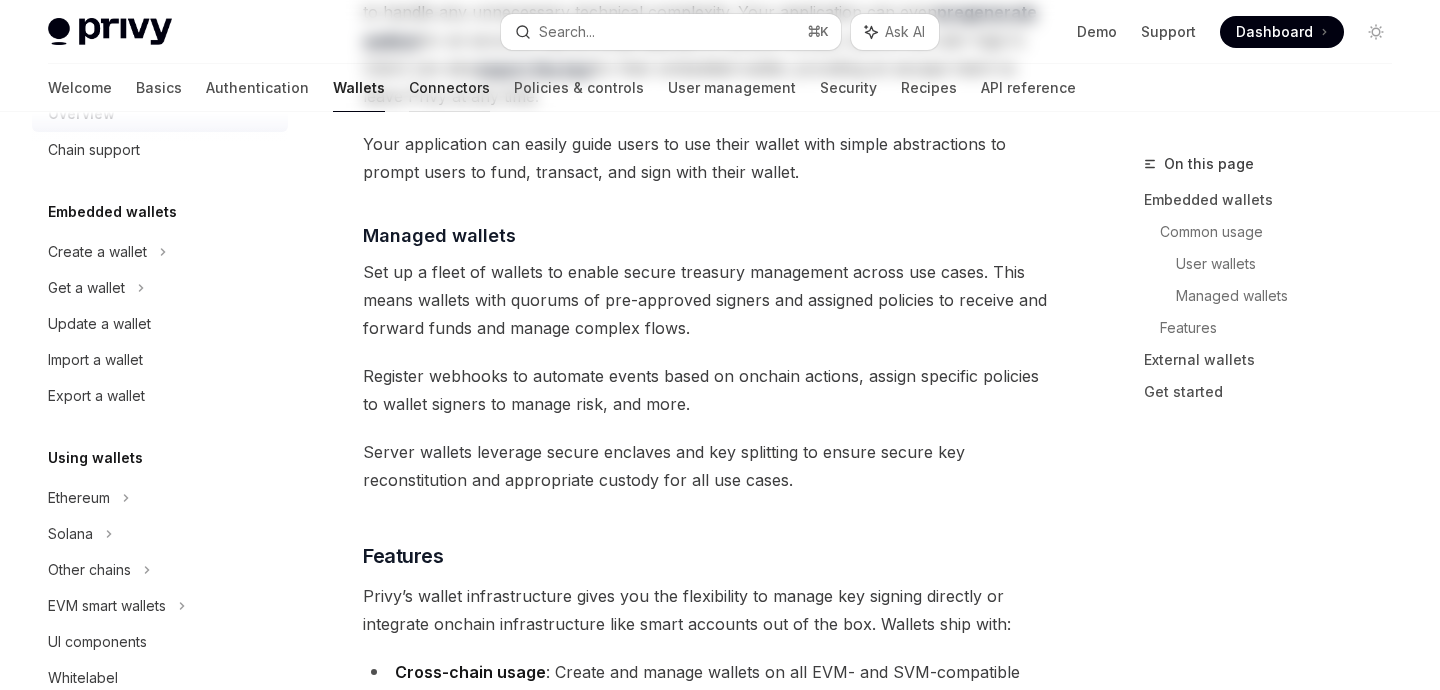 scroll, scrollTop: 0, scrollLeft: 0, axis: both 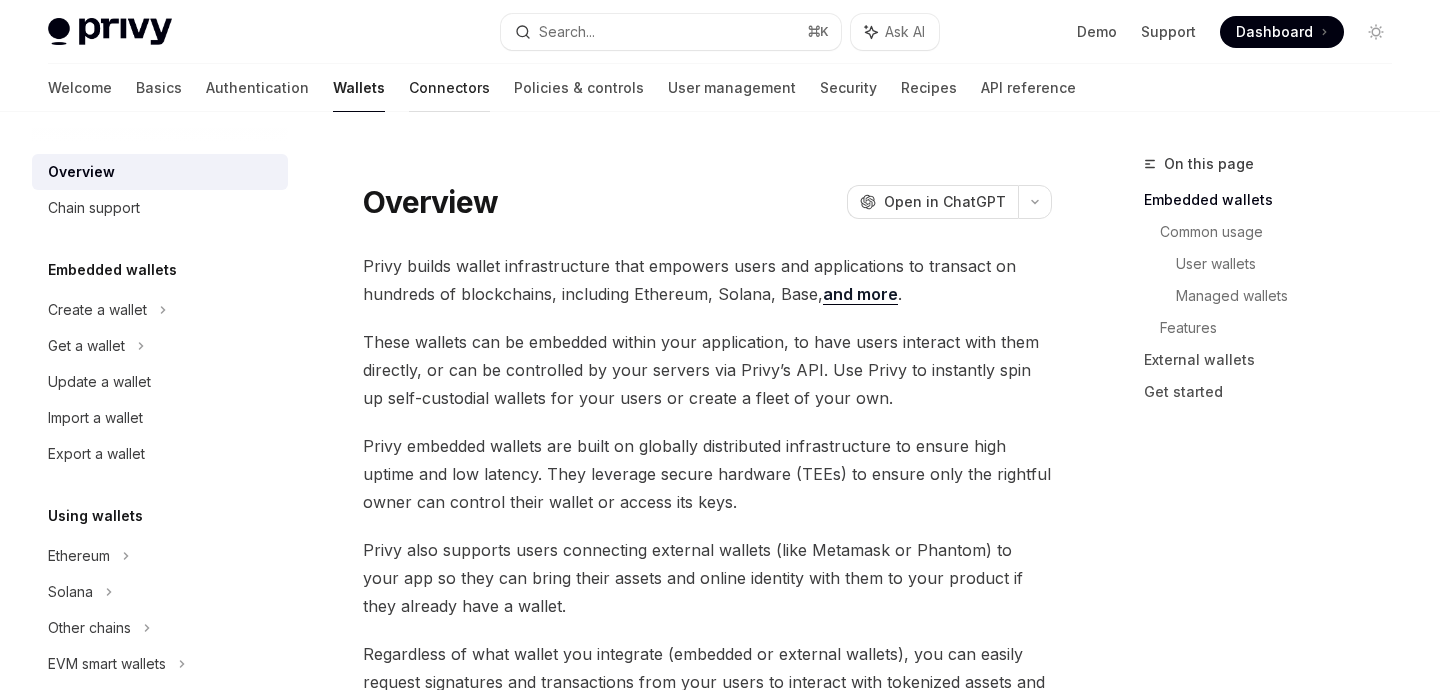 click on "Connectors" at bounding box center [449, 88] 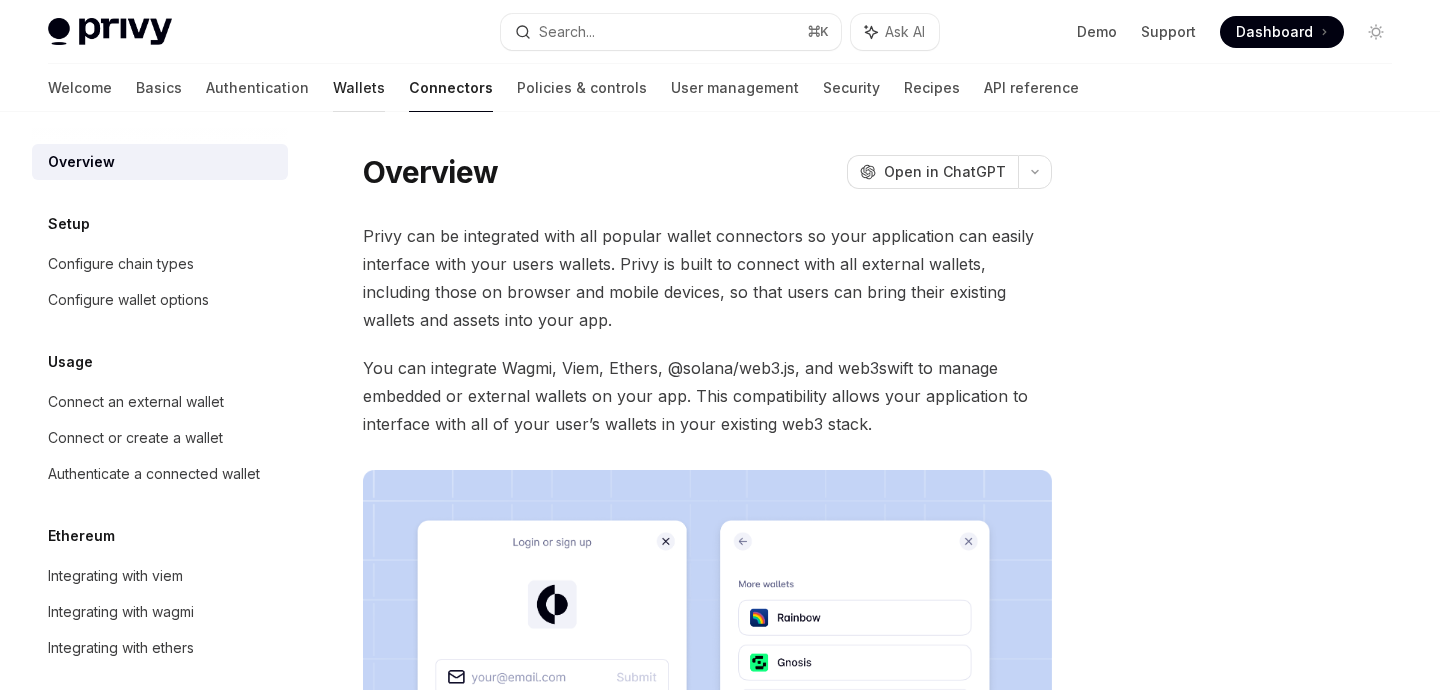 click on "Wallets" at bounding box center [359, 88] 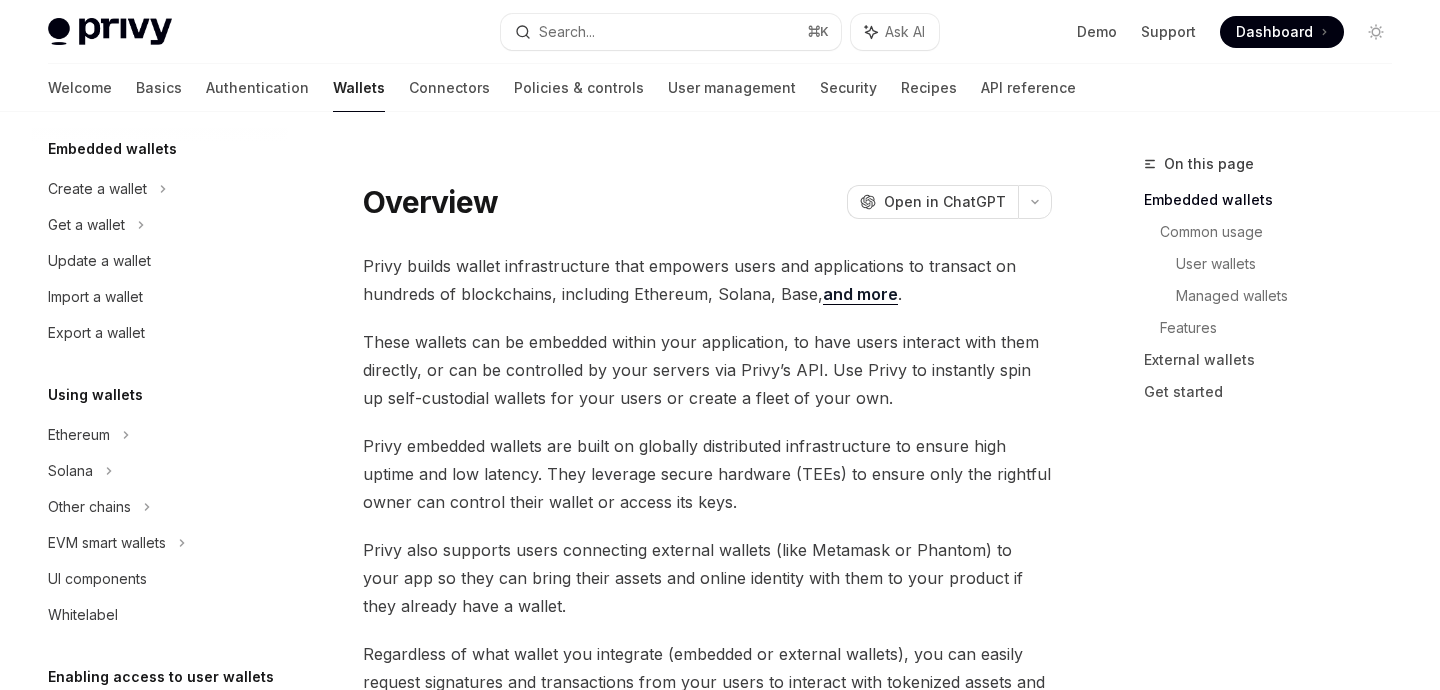 scroll, scrollTop: 0, scrollLeft: 0, axis: both 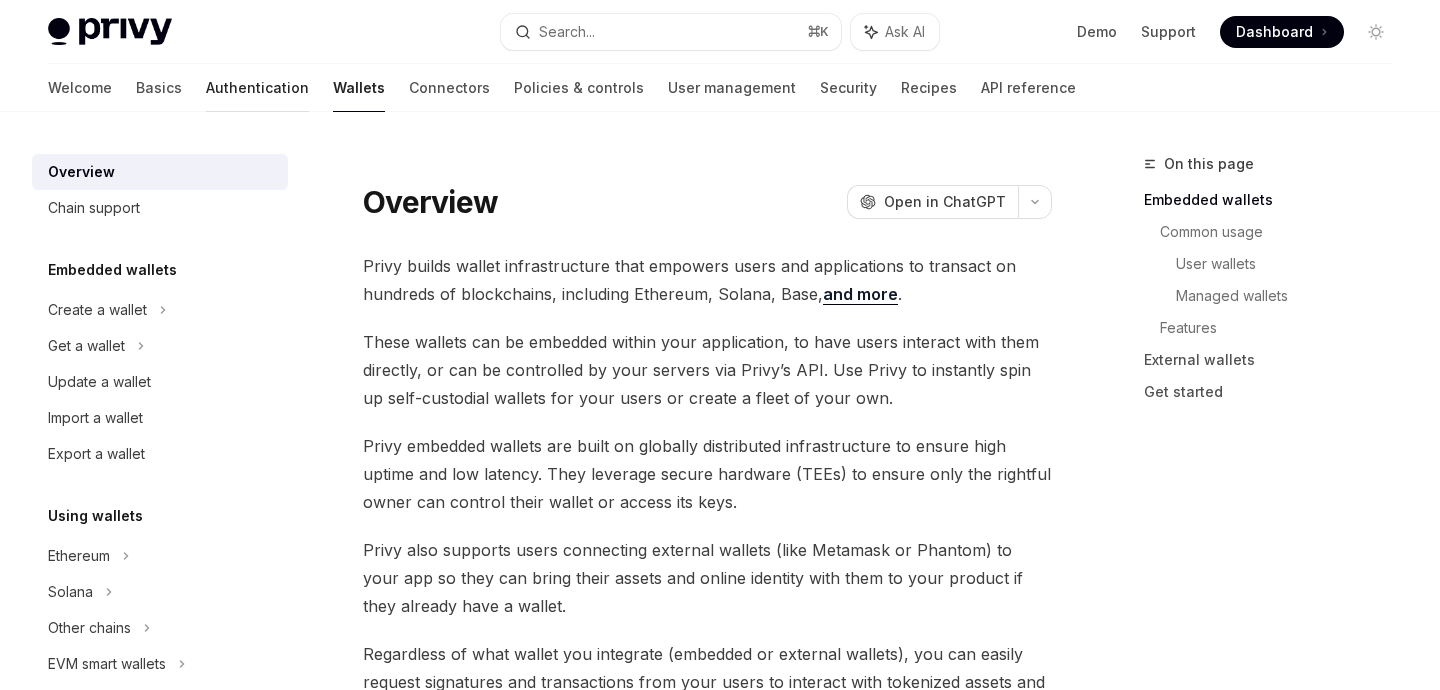 click on "Authentication" at bounding box center [257, 88] 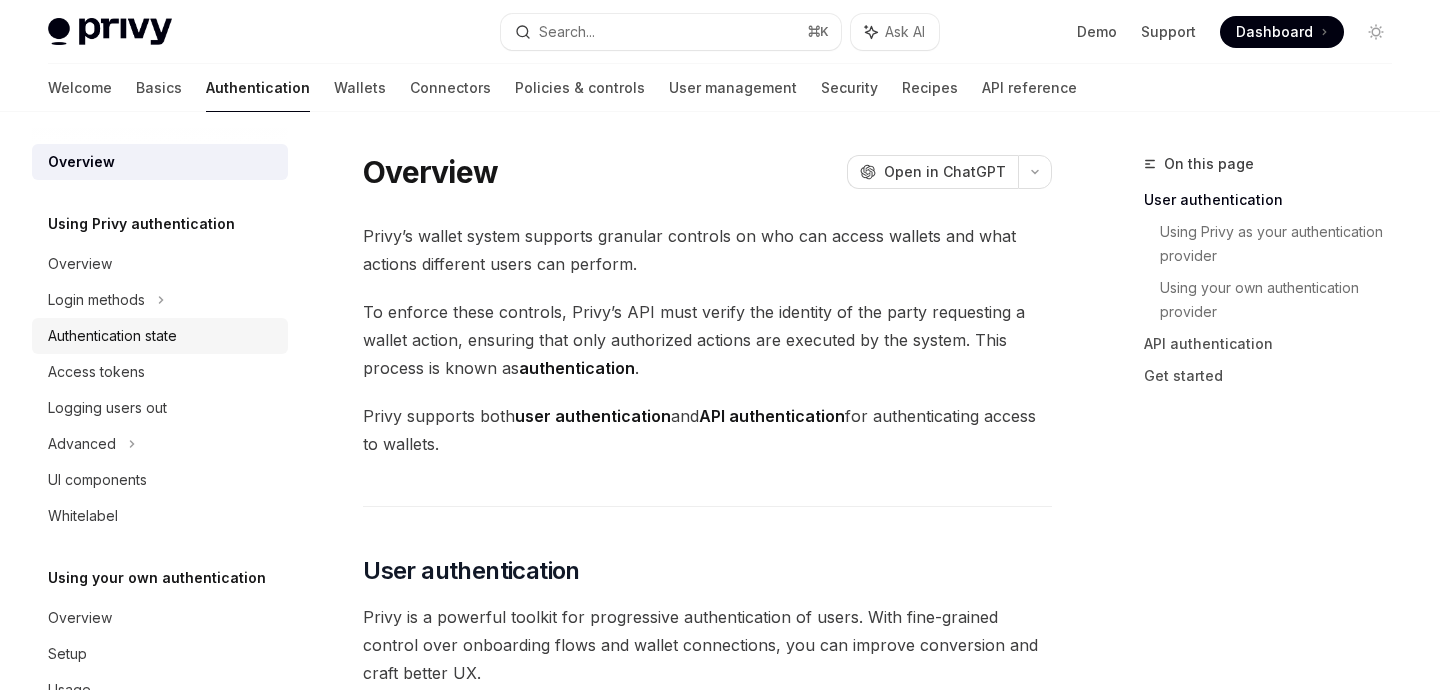 click on "Authentication state" at bounding box center [112, 336] 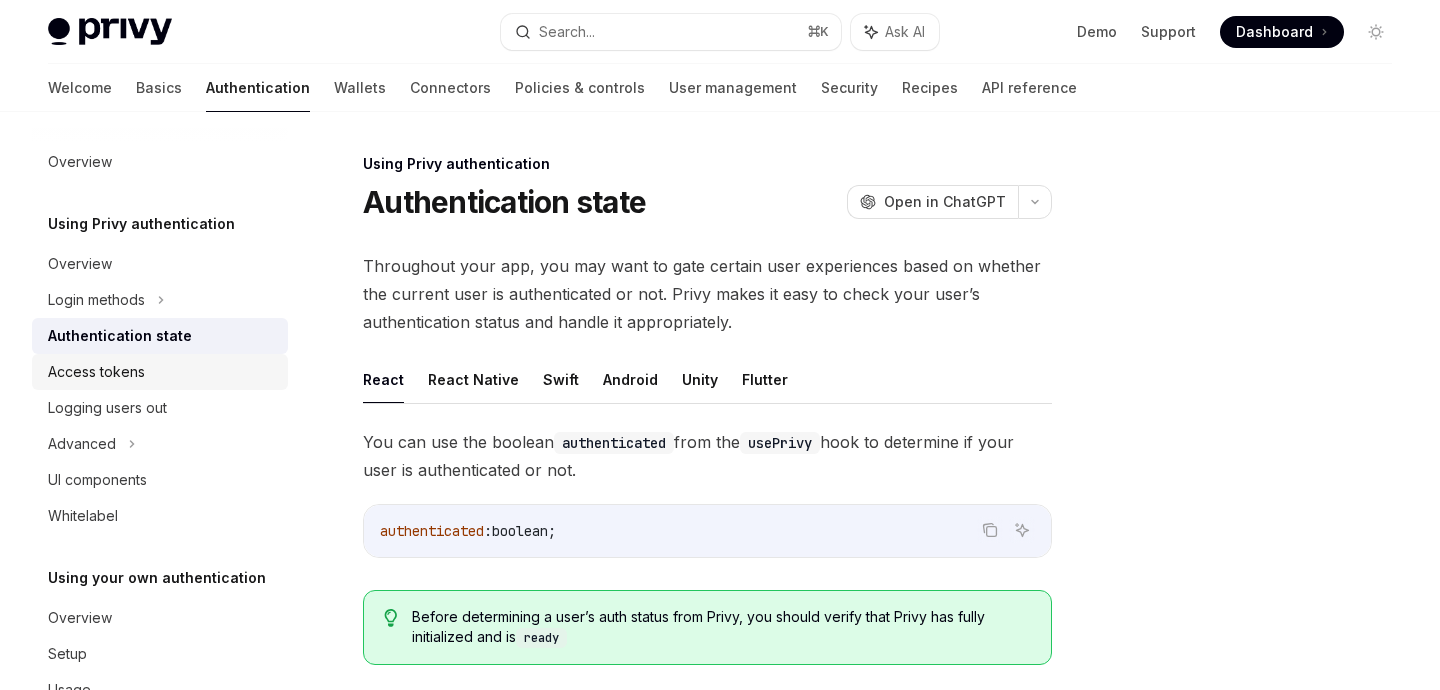 click on "Access tokens" at bounding box center [160, 372] 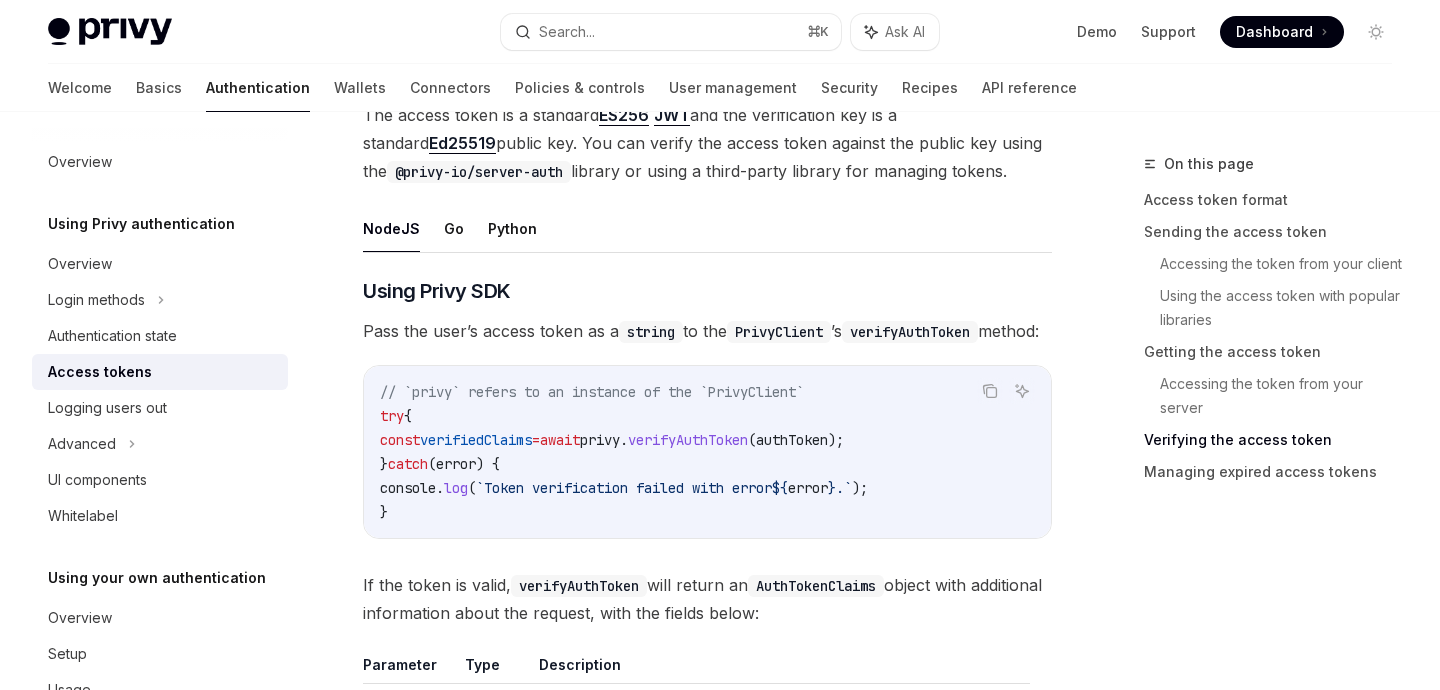 scroll, scrollTop: 2880, scrollLeft: 0, axis: vertical 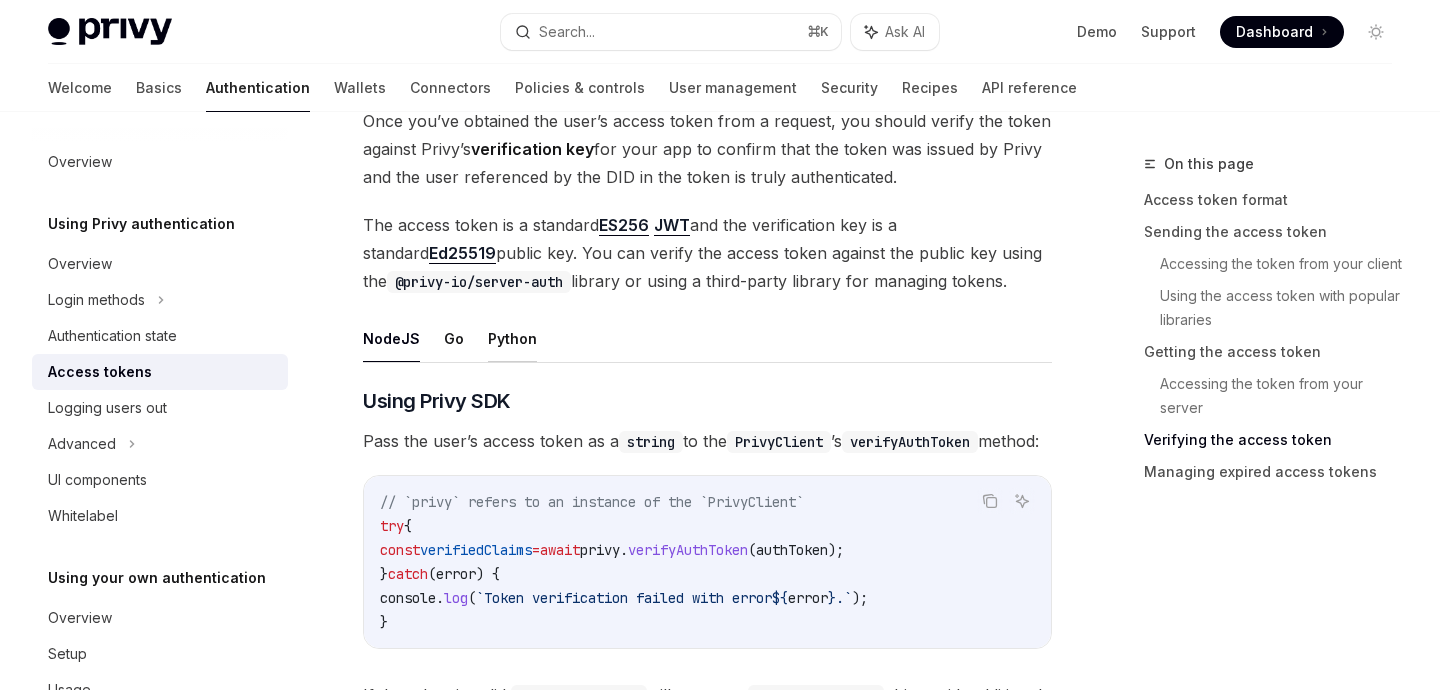 click on "Python" at bounding box center [512, 338] 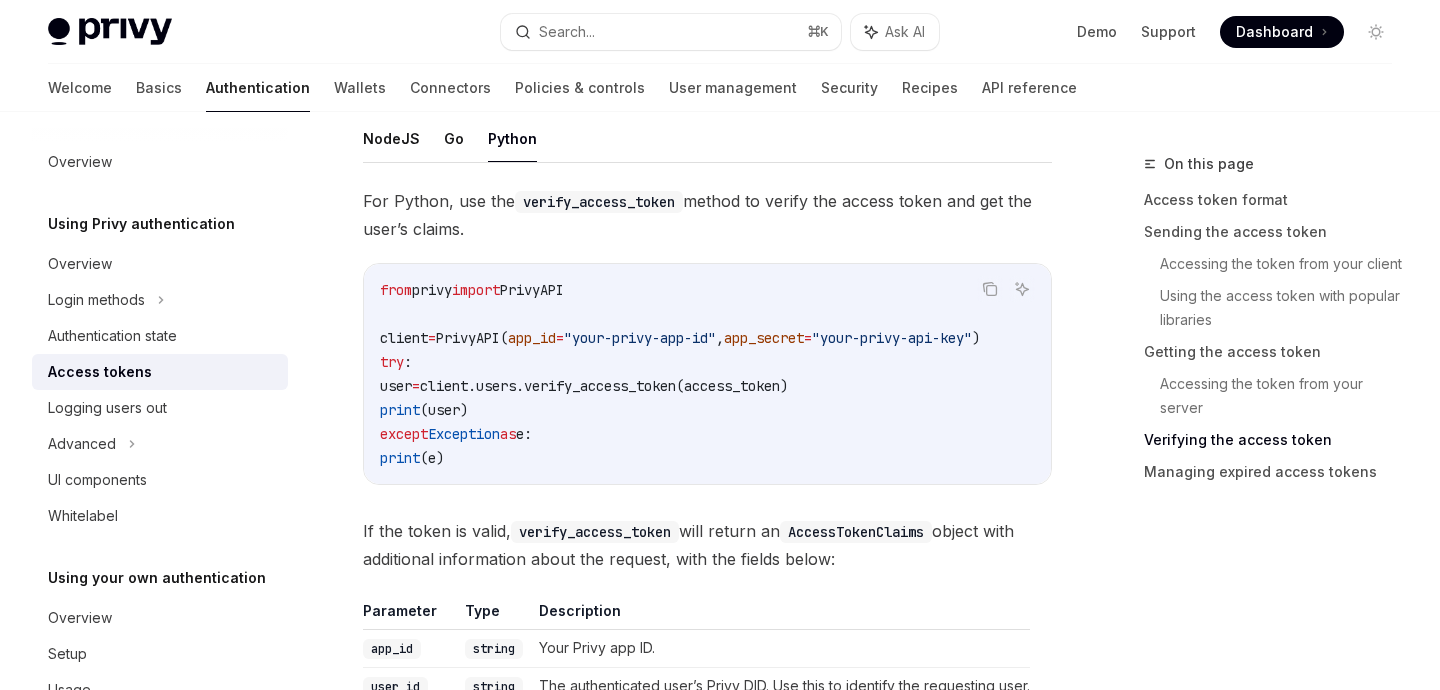scroll, scrollTop: 3080, scrollLeft: 0, axis: vertical 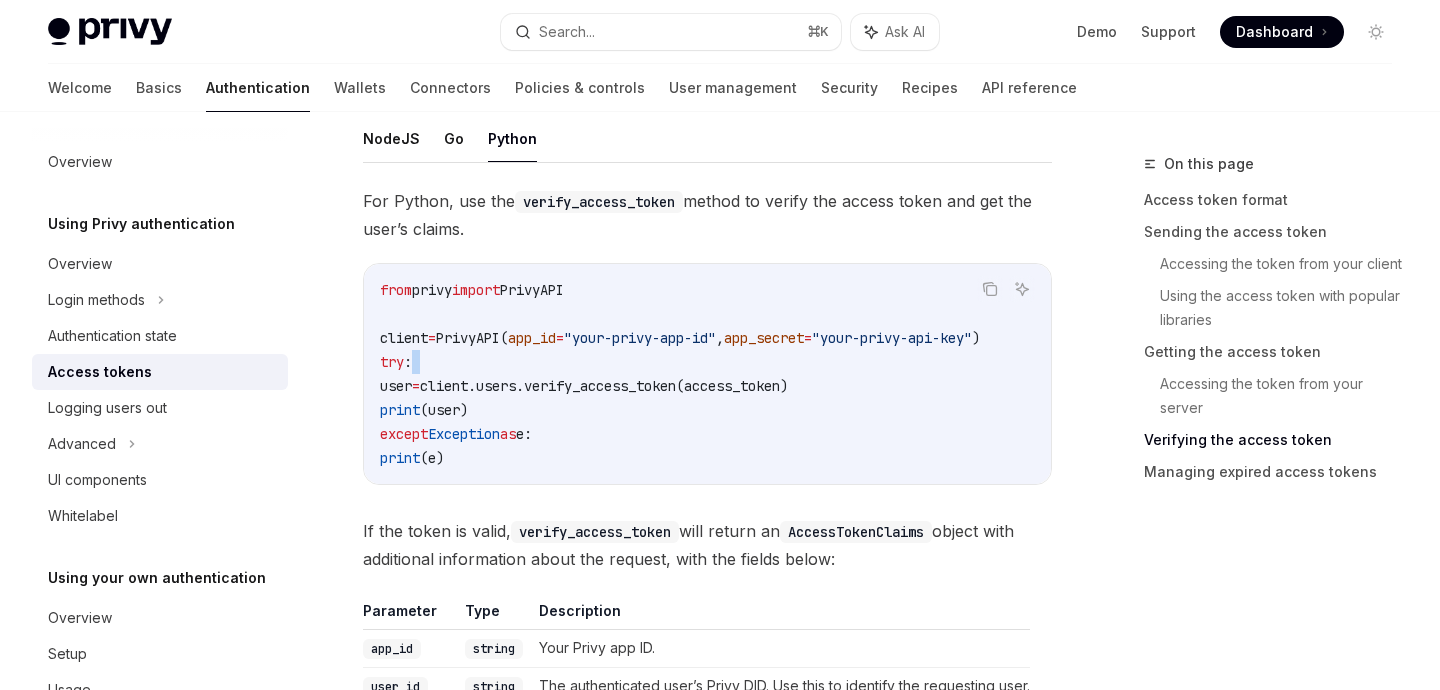 drag, startPoint x: 811, startPoint y: 369, endPoint x: 783, endPoint y: 425, distance: 62.609905 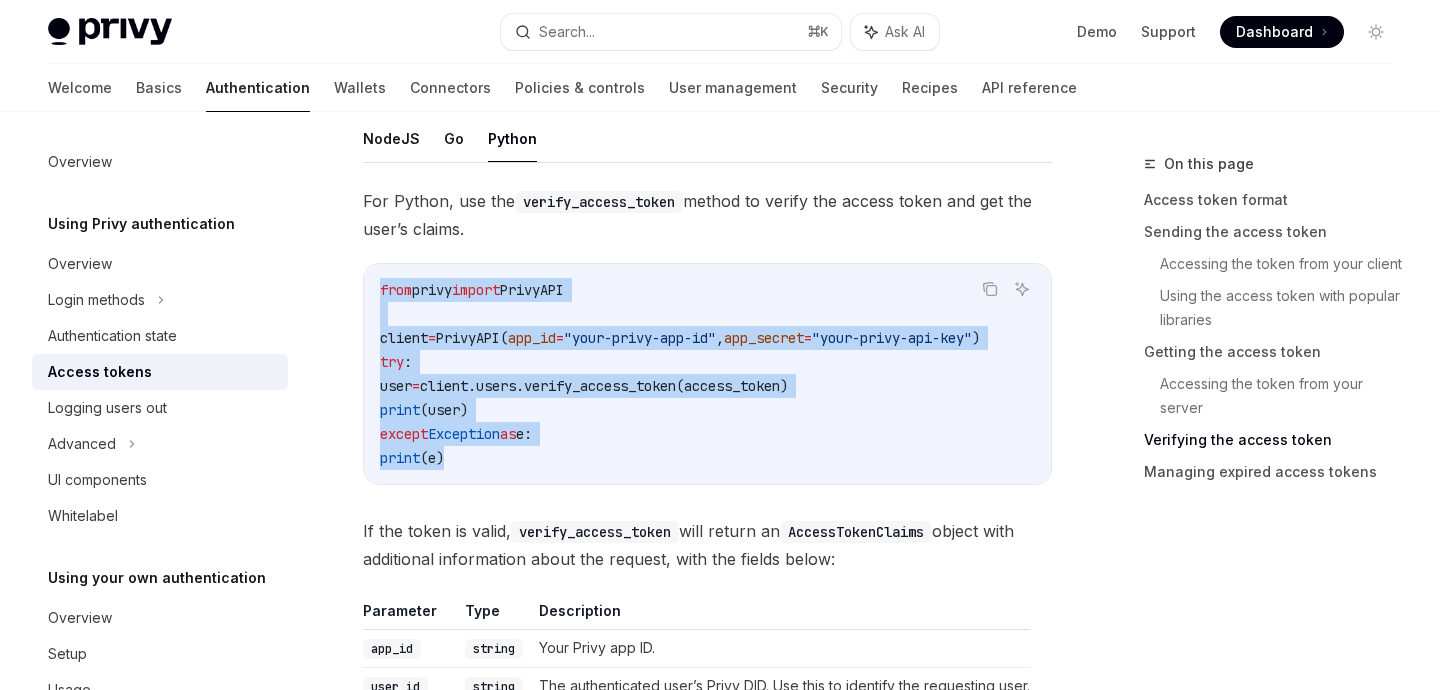 drag, startPoint x: 495, startPoint y: 453, endPoint x: 359, endPoint y: 285, distance: 216.1481 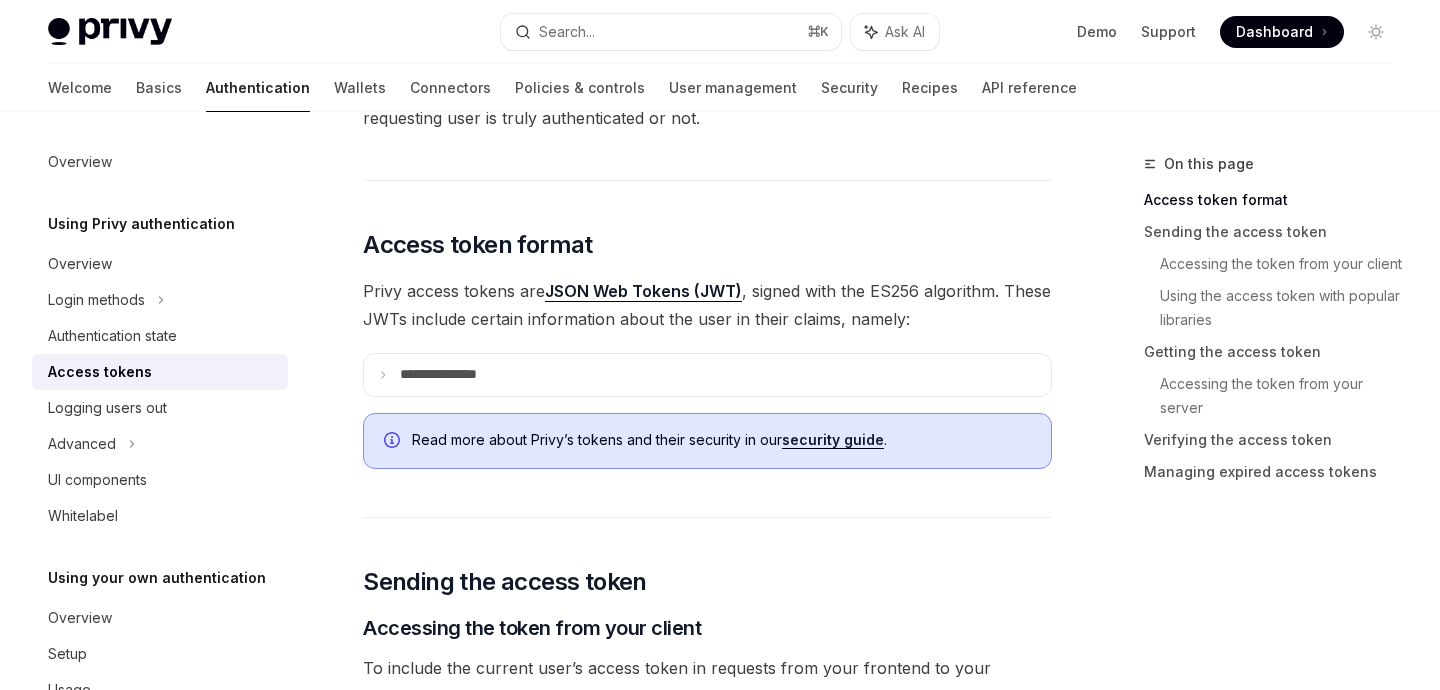 scroll, scrollTop: 64, scrollLeft: 0, axis: vertical 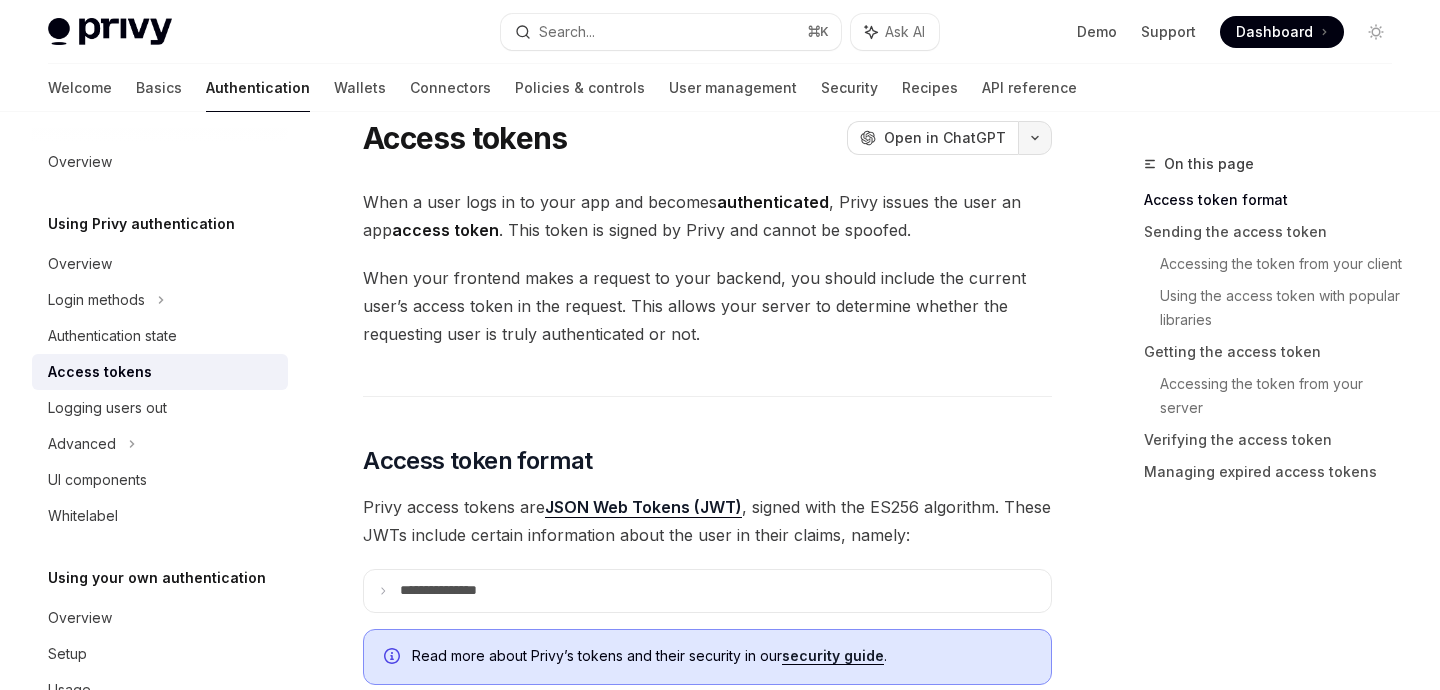 click at bounding box center (1035, 138) 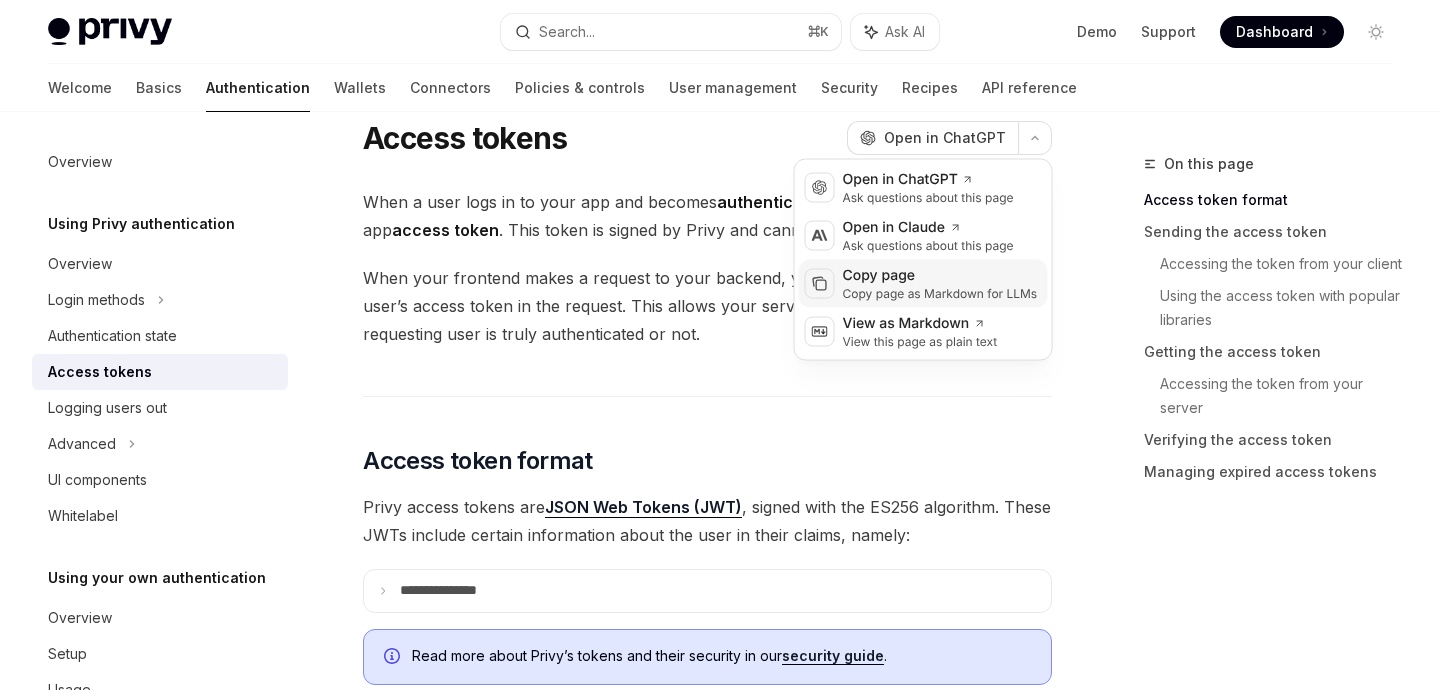 click on "Copy page as Markdown for LLMs" at bounding box center (940, 294) 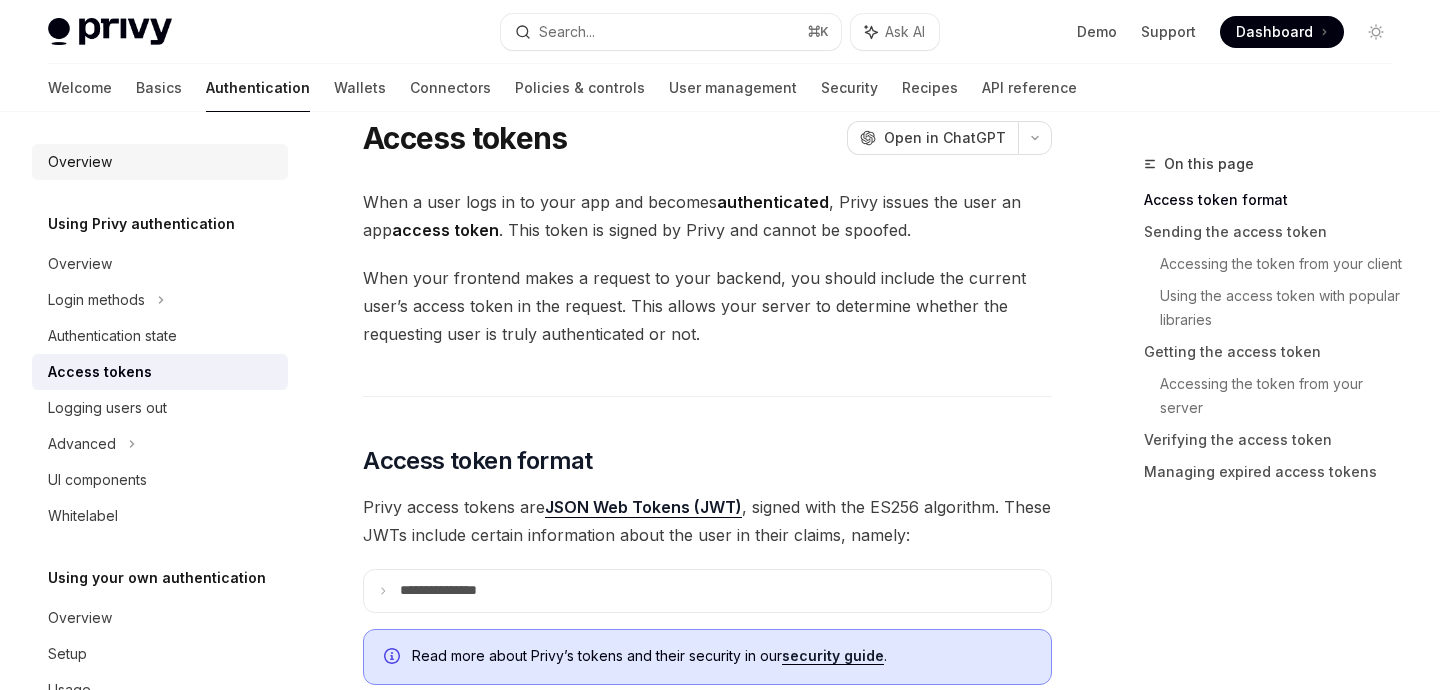 click on "Overview" at bounding box center (162, 162) 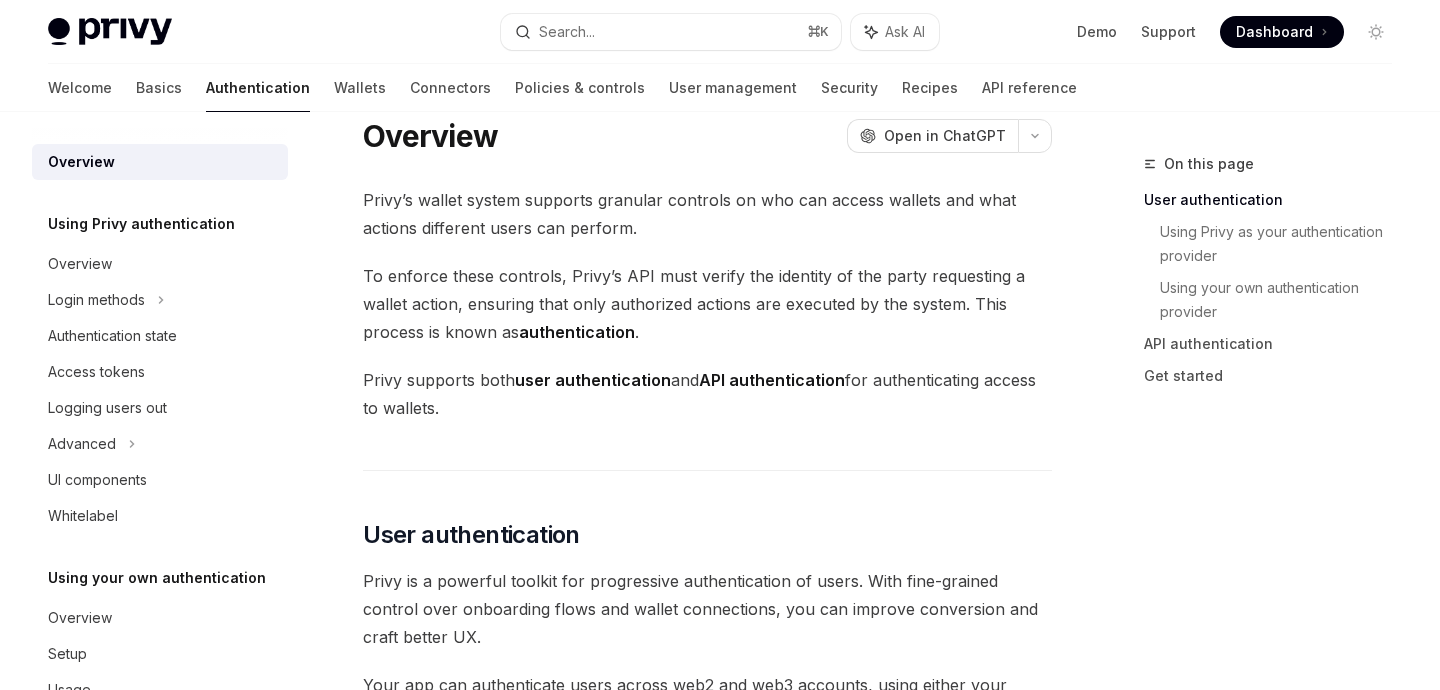 scroll, scrollTop: 0, scrollLeft: 0, axis: both 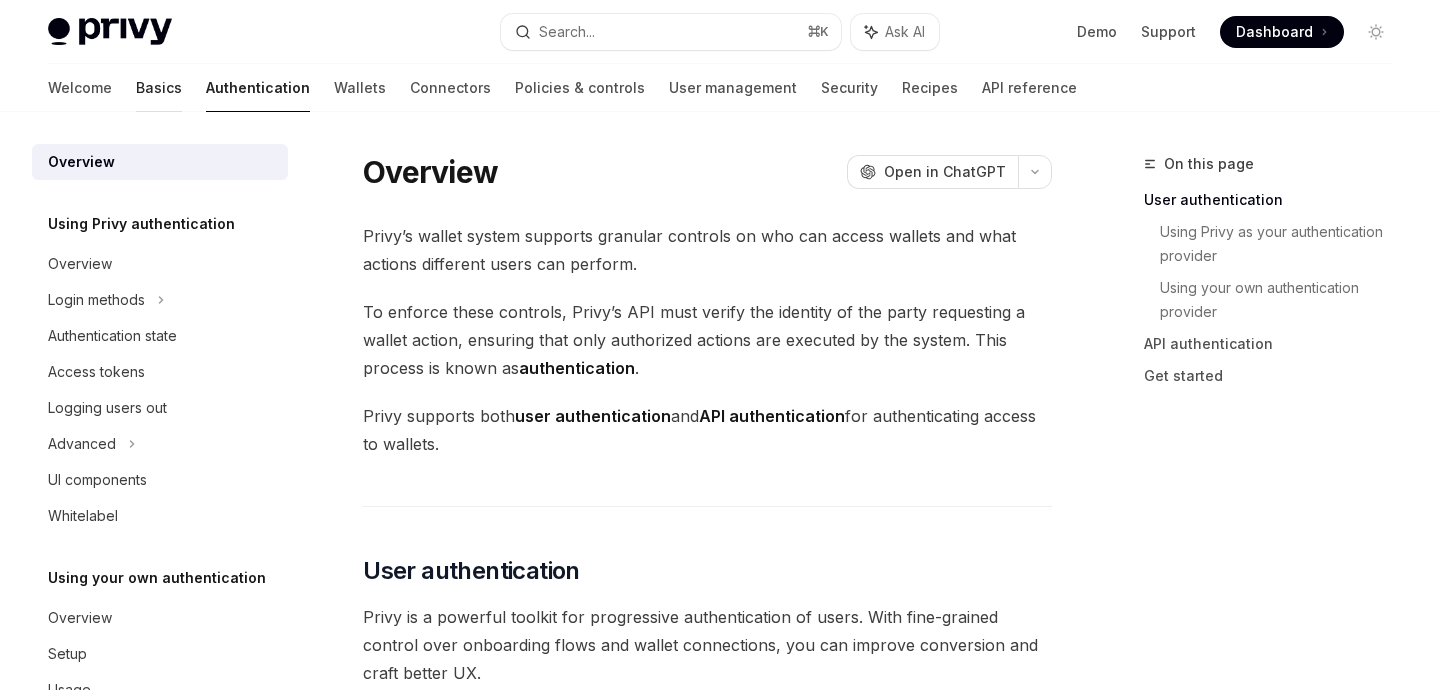 click on "Basics" at bounding box center [159, 88] 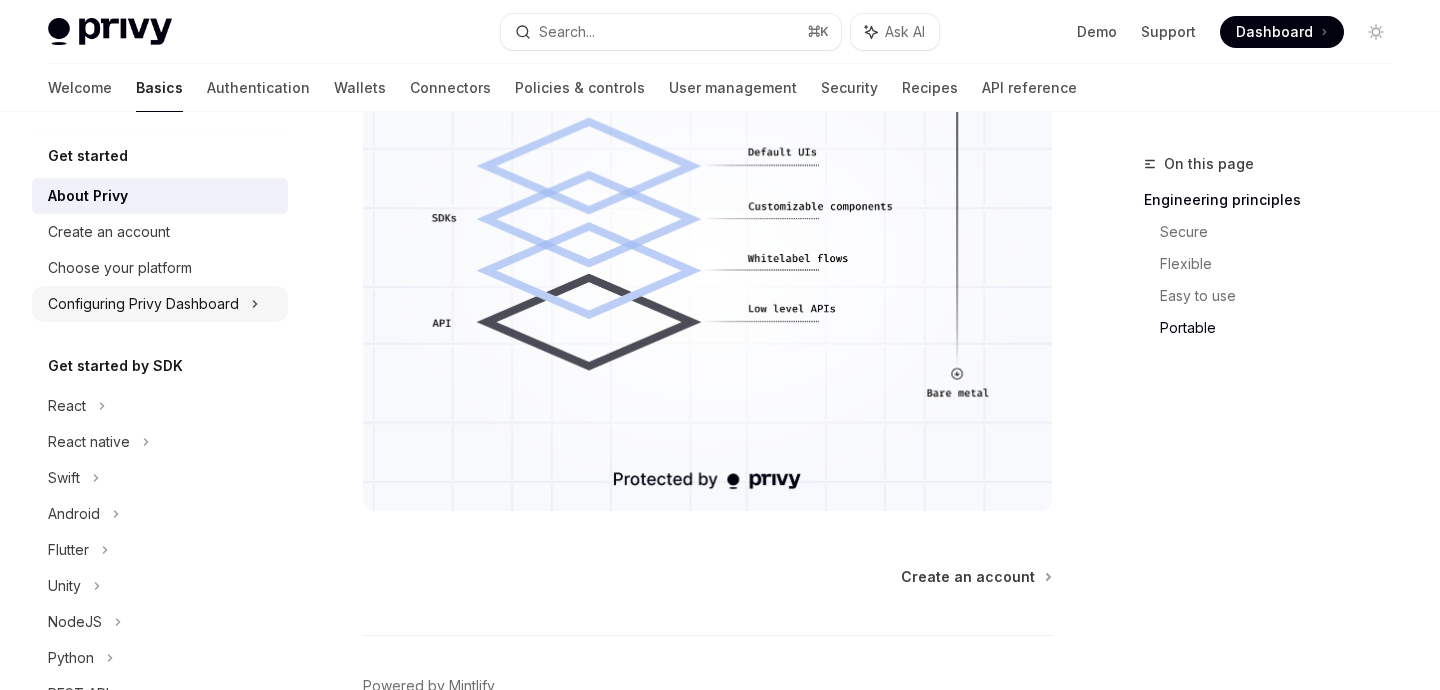 scroll, scrollTop: 1746, scrollLeft: 0, axis: vertical 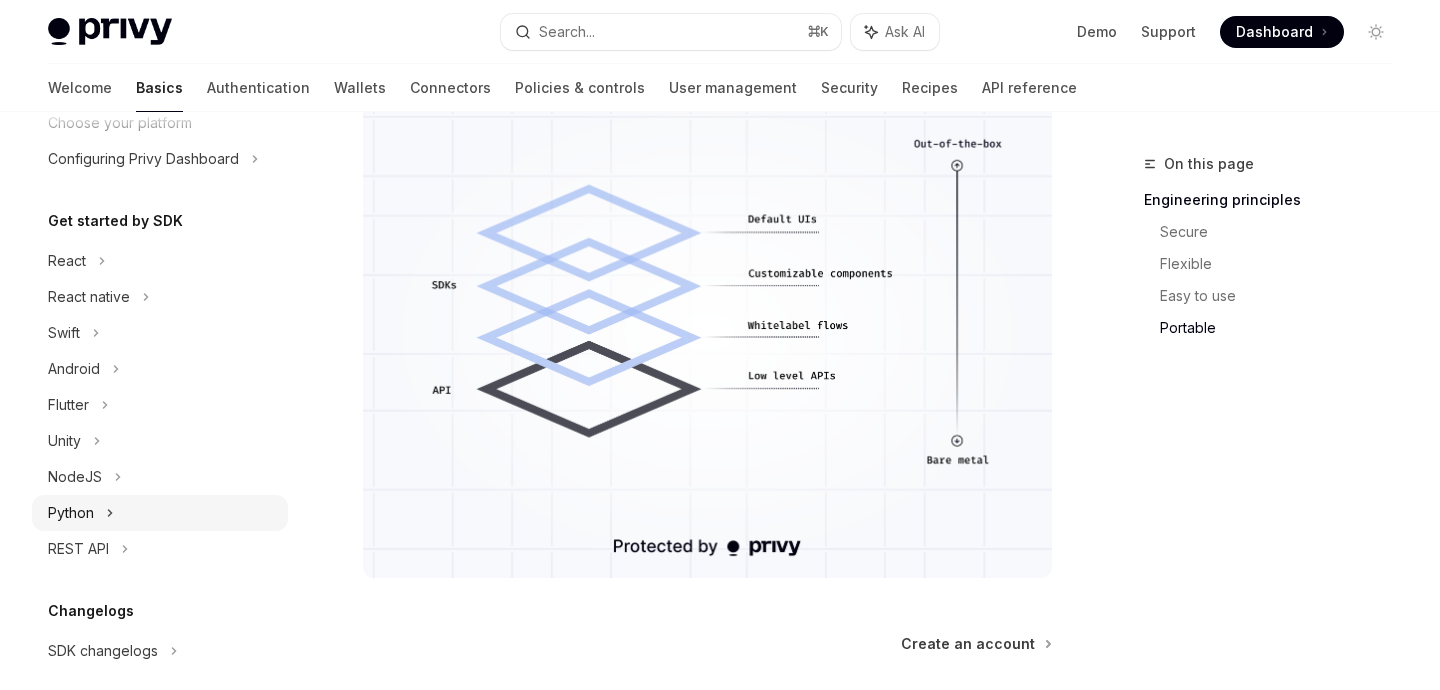 click on "Python" at bounding box center (160, 513) 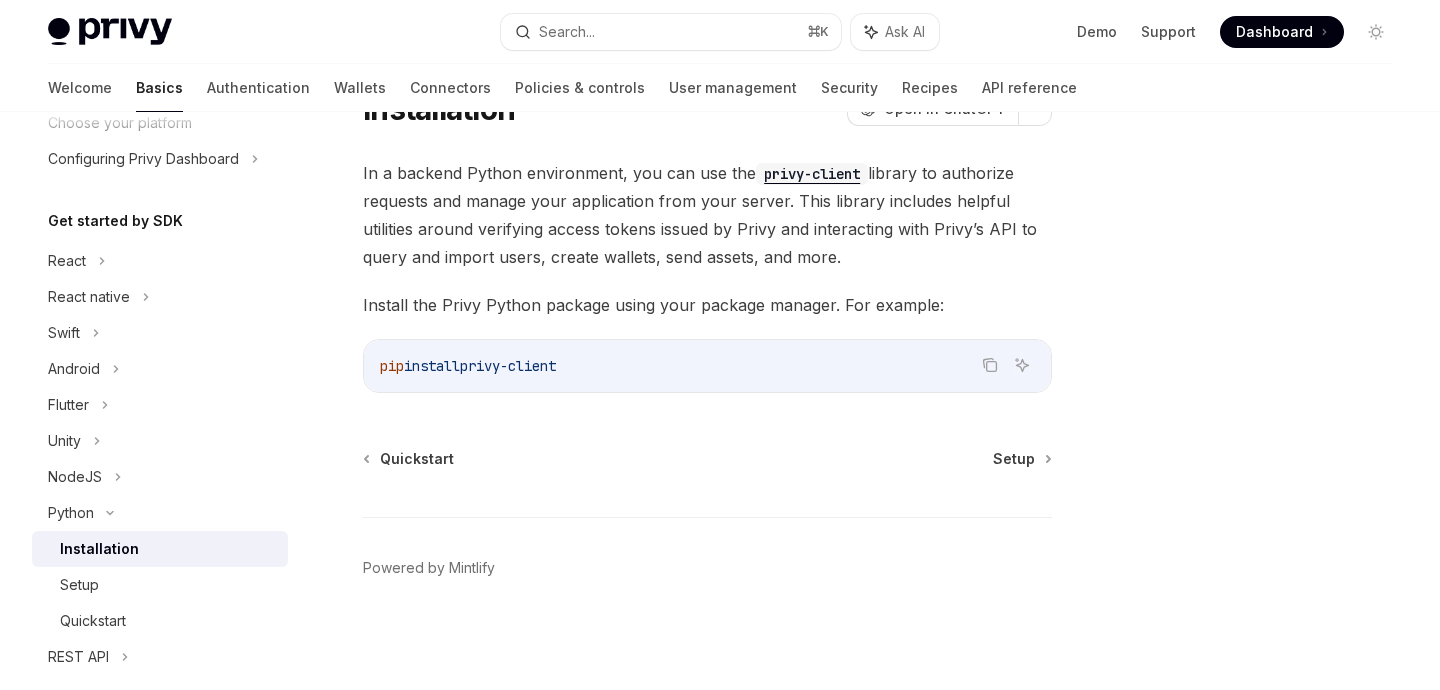 scroll, scrollTop: 93, scrollLeft: 0, axis: vertical 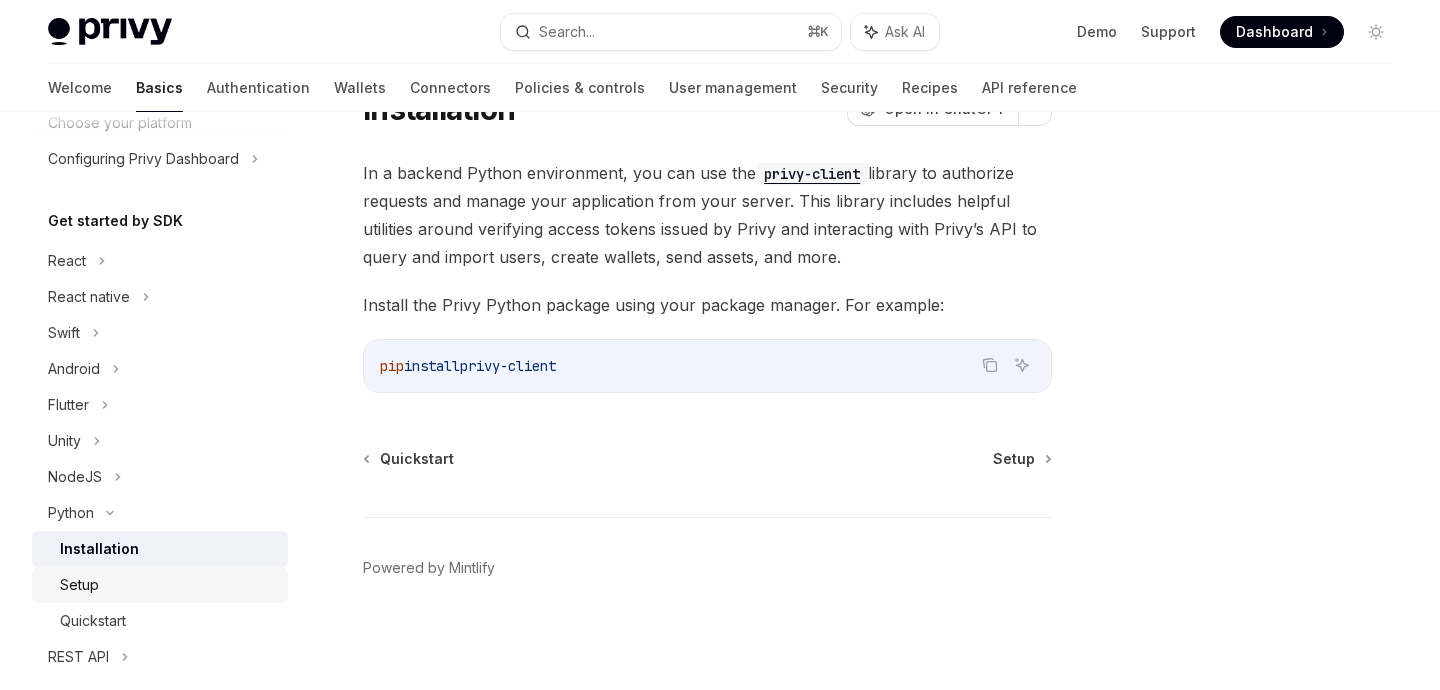 click on "Setup" at bounding box center (168, 585) 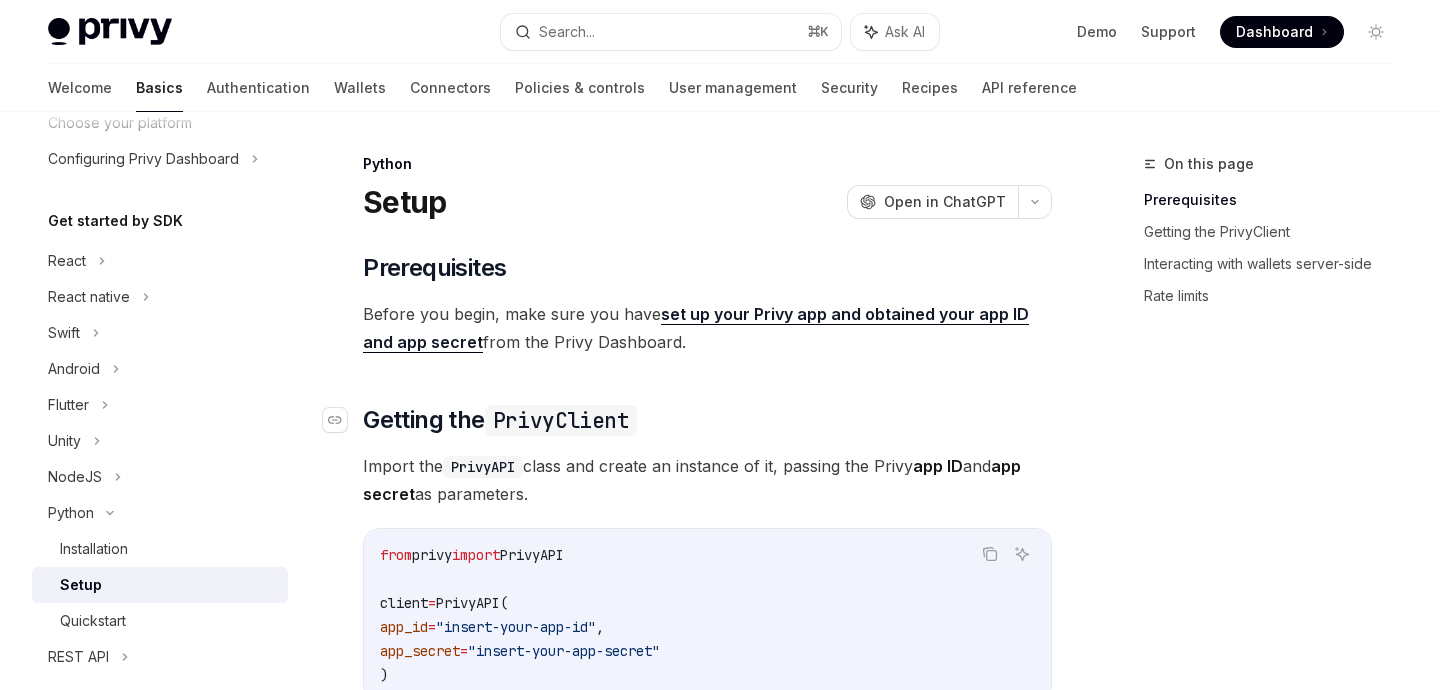 scroll, scrollTop: 407, scrollLeft: 0, axis: vertical 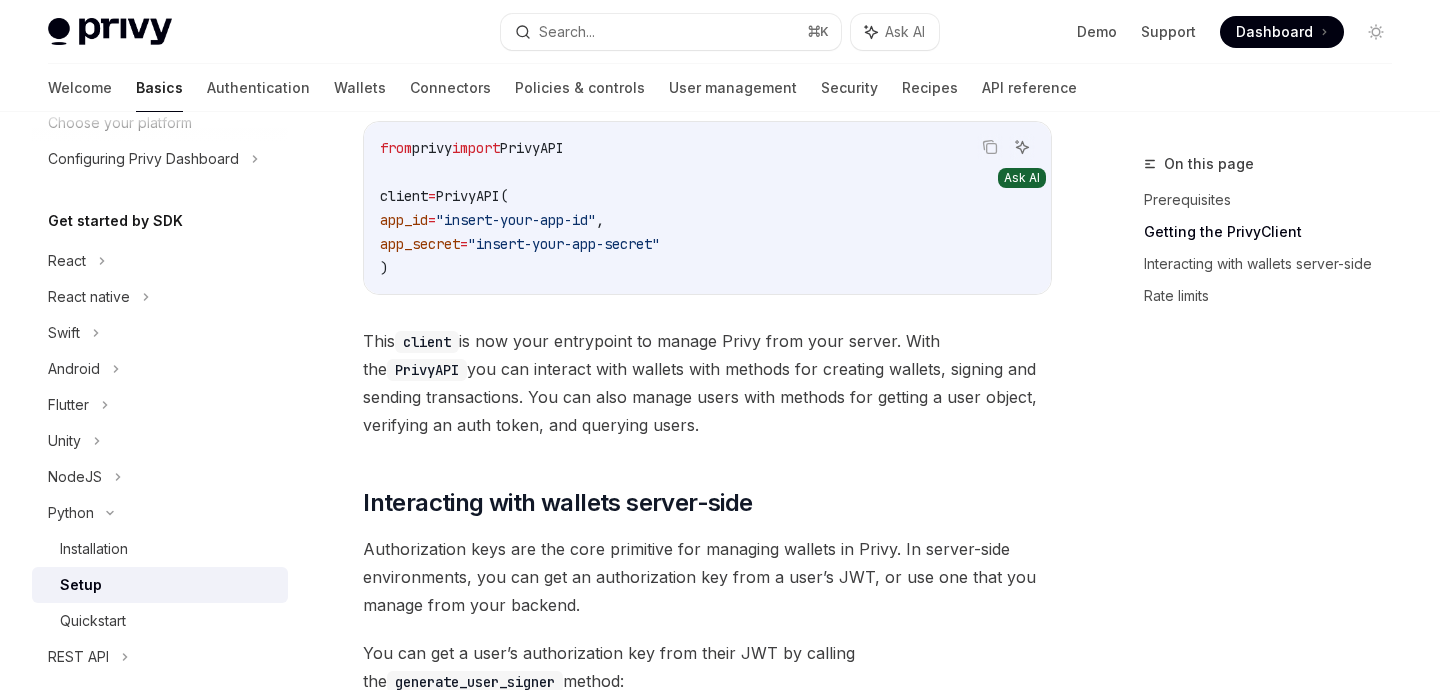 click 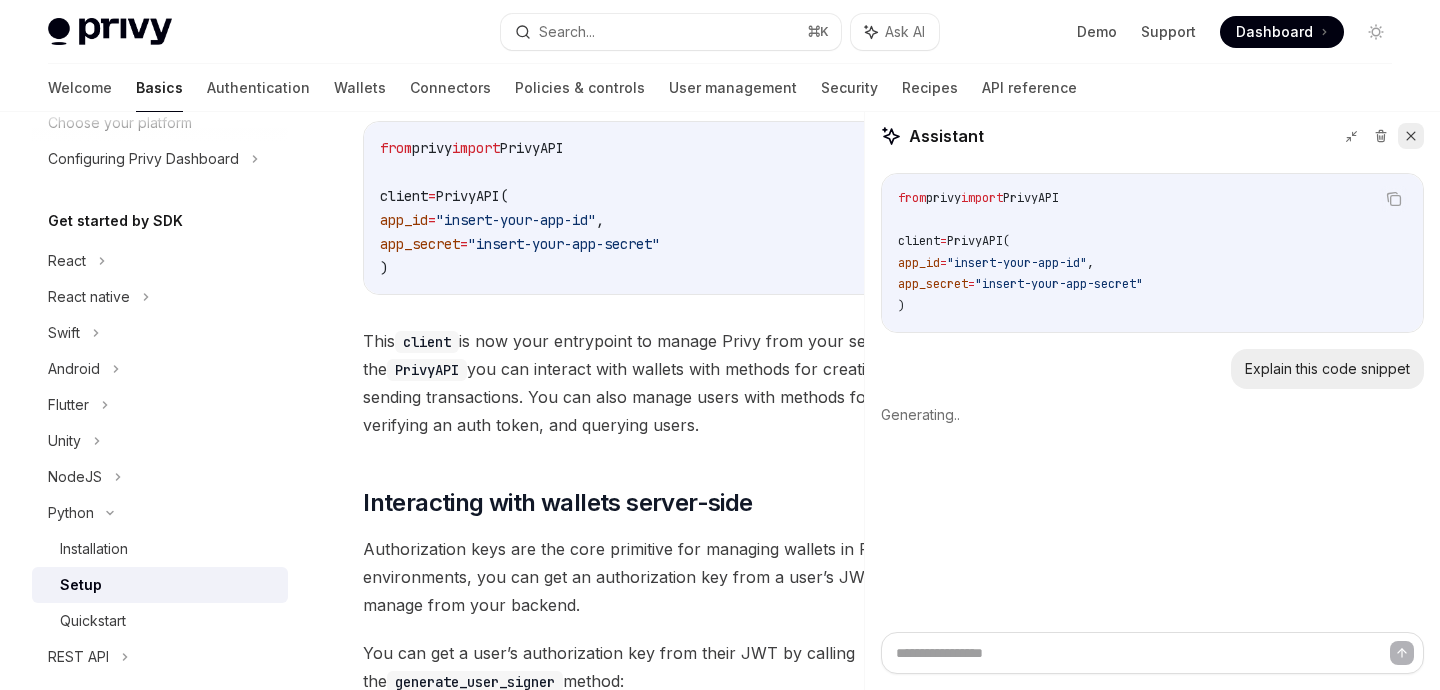 click at bounding box center (1411, 136) 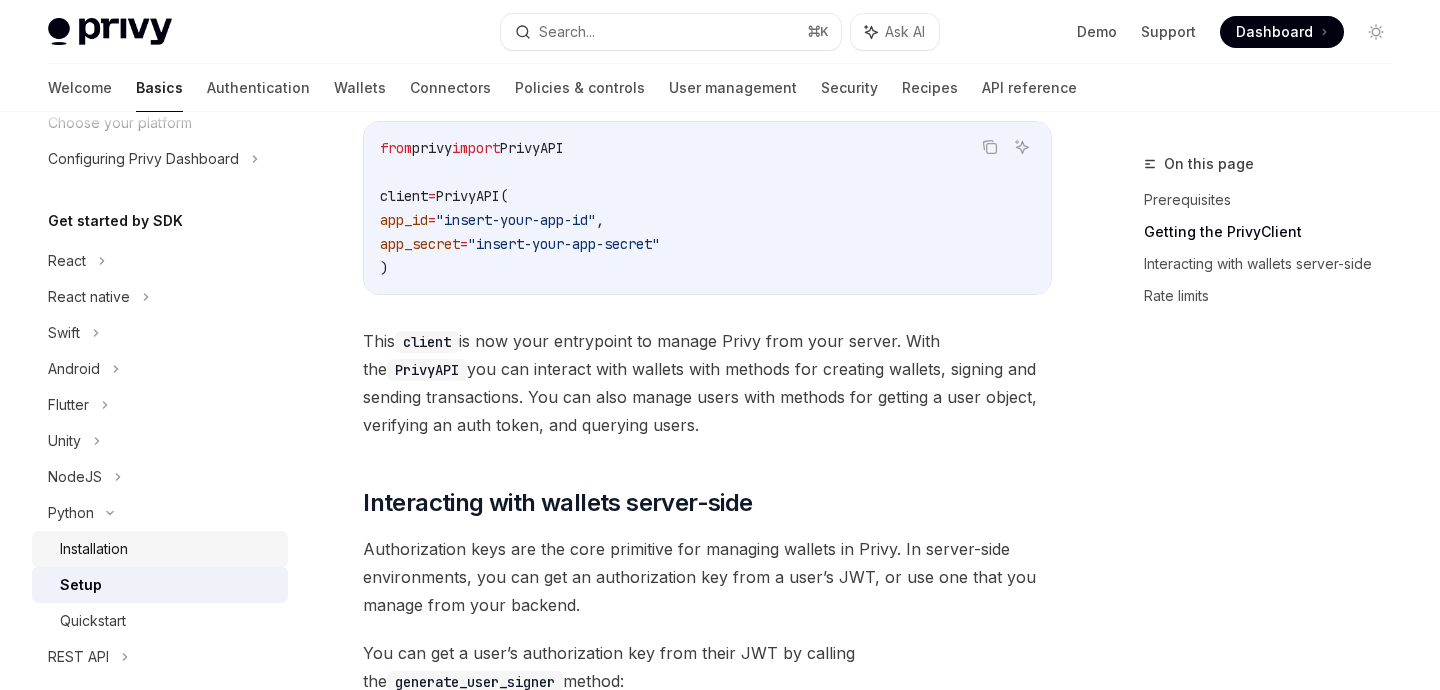 click on "Installation" at bounding box center (168, 549) 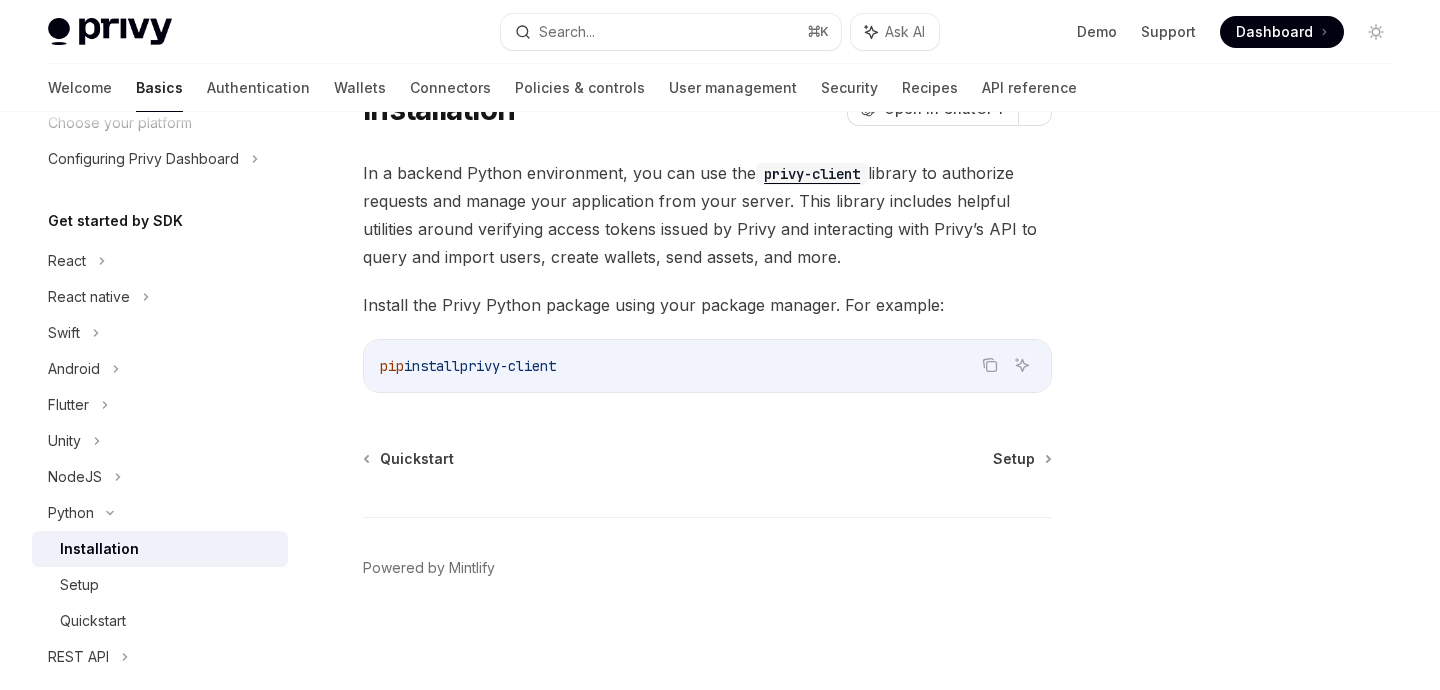 scroll, scrollTop: 93, scrollLeft: 0, axis: vertical 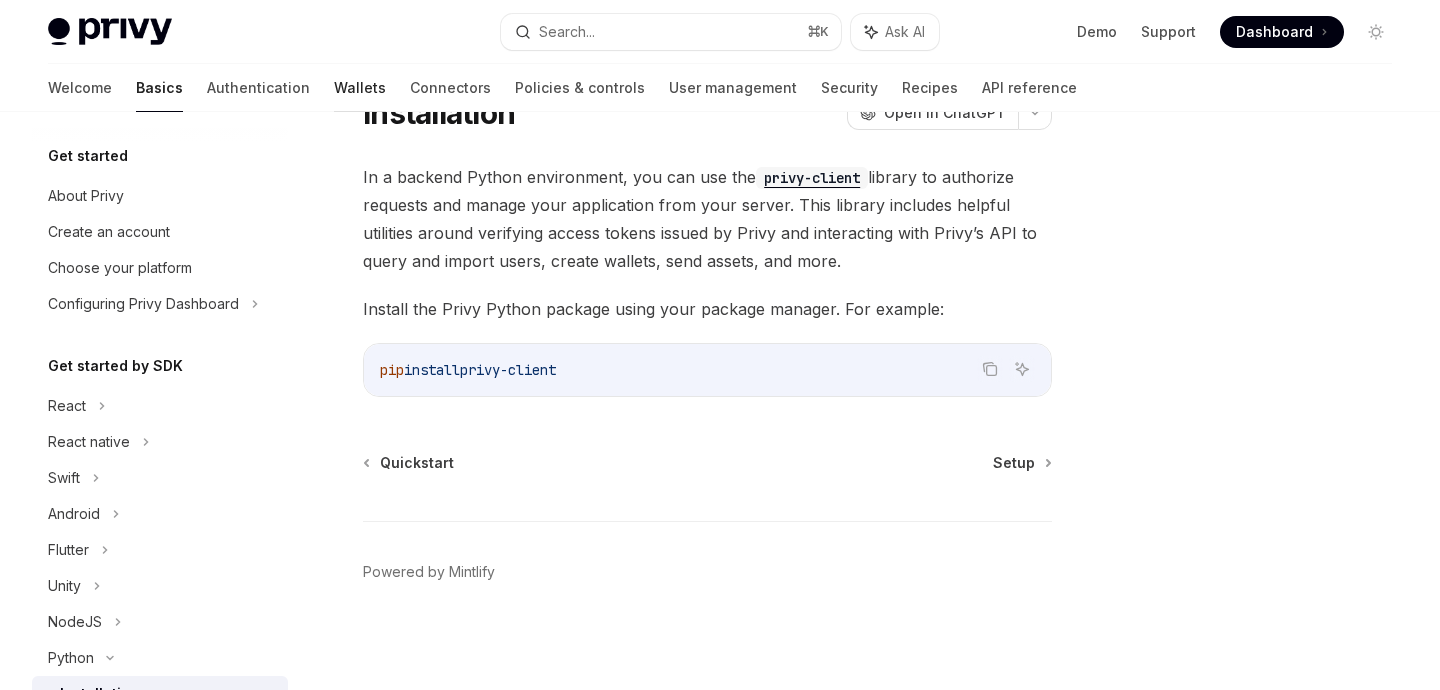 click on "Wallets" at bounding box center (360, 88) 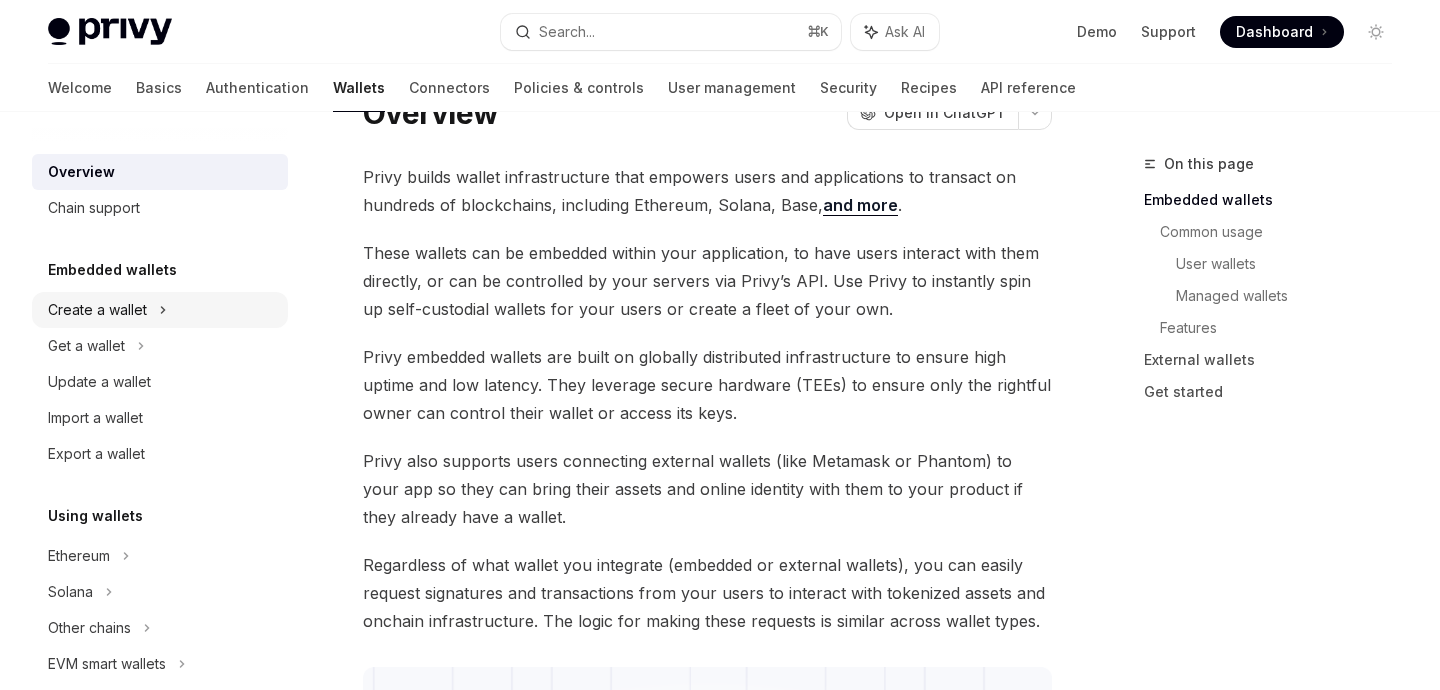 scroll, scrollTop: 128, scrollLeft: 0, axis: vertical 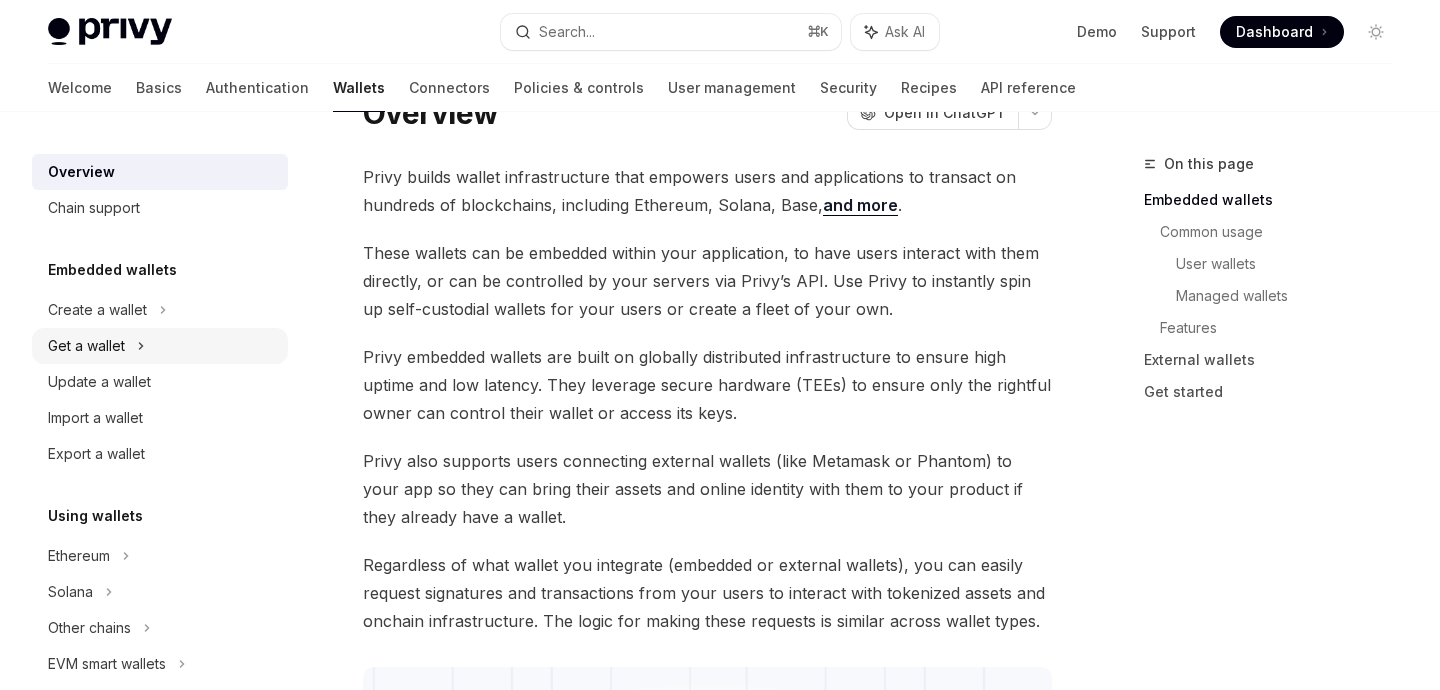 click on "Get a wallet" at bounding box center (86, 346) 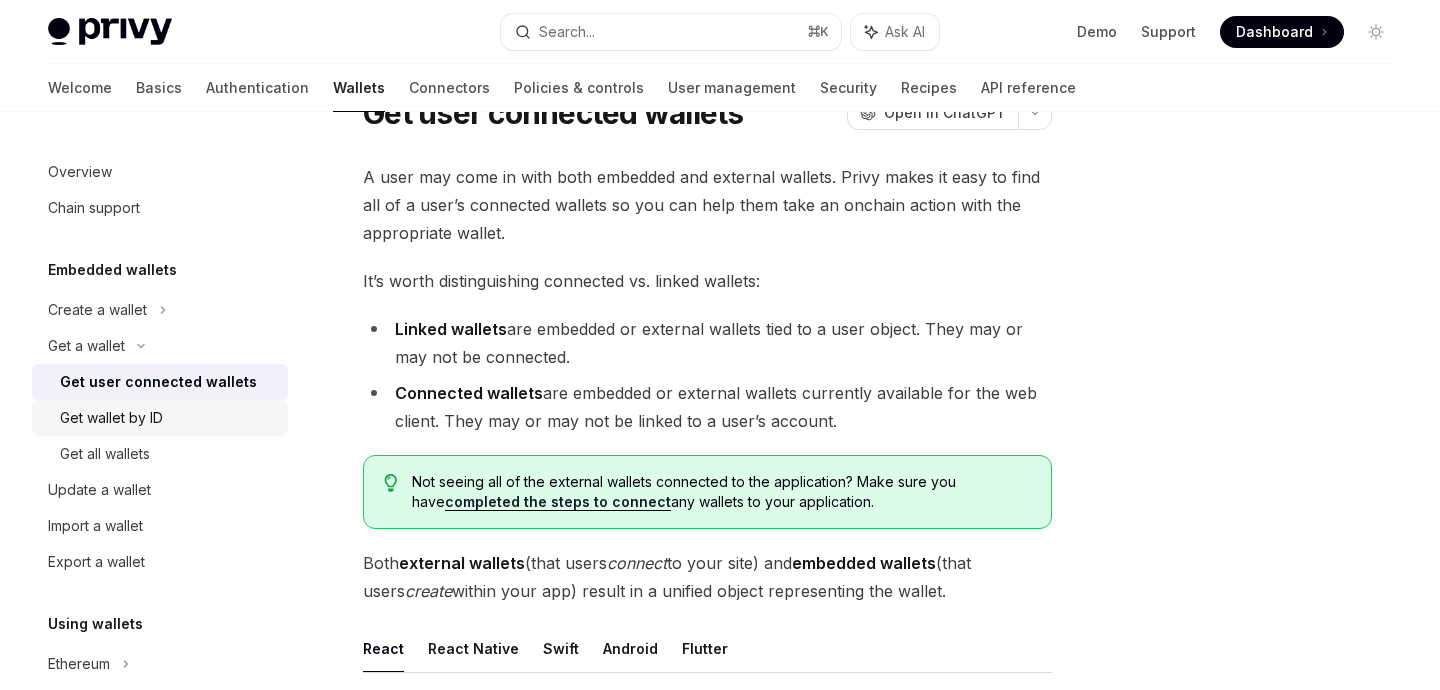 click on "Get wallet by ID" at bounding box center (111, 418) 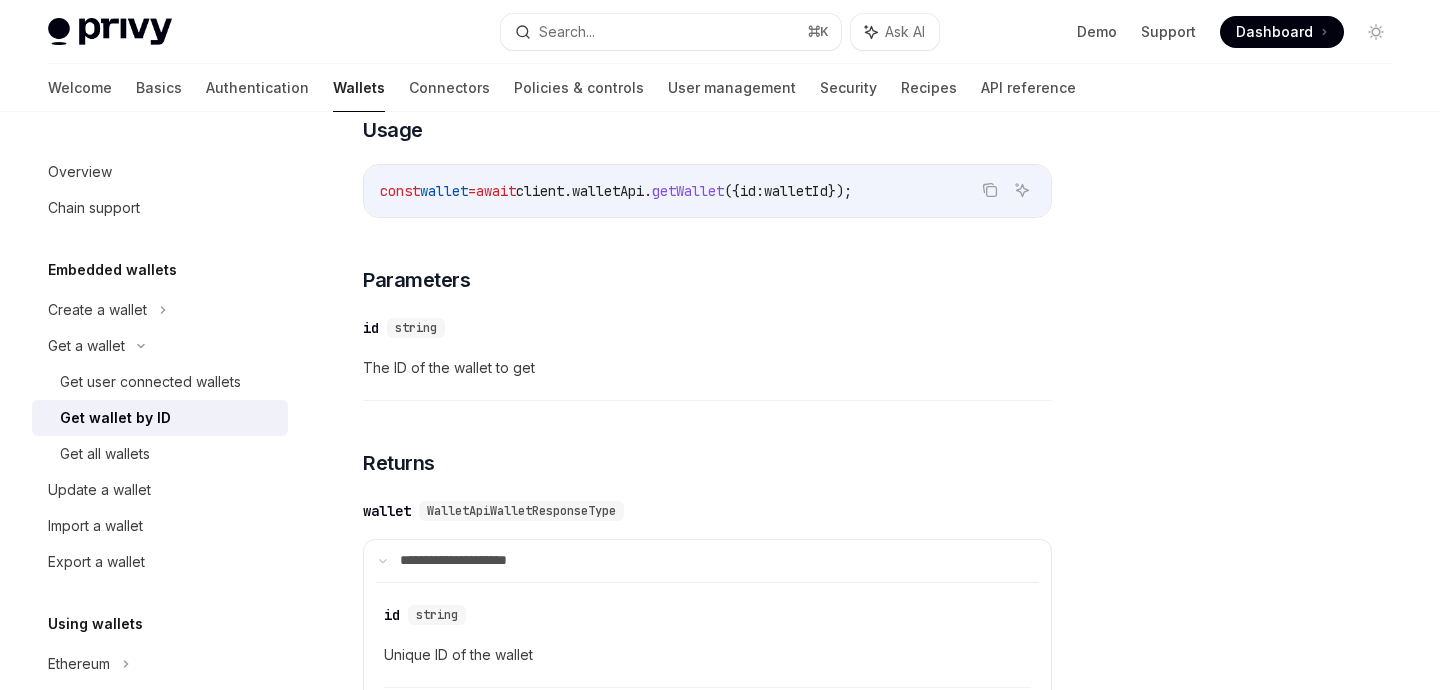 scroll, scrollTop: 662, scrollLeft: 0, axis: vertical 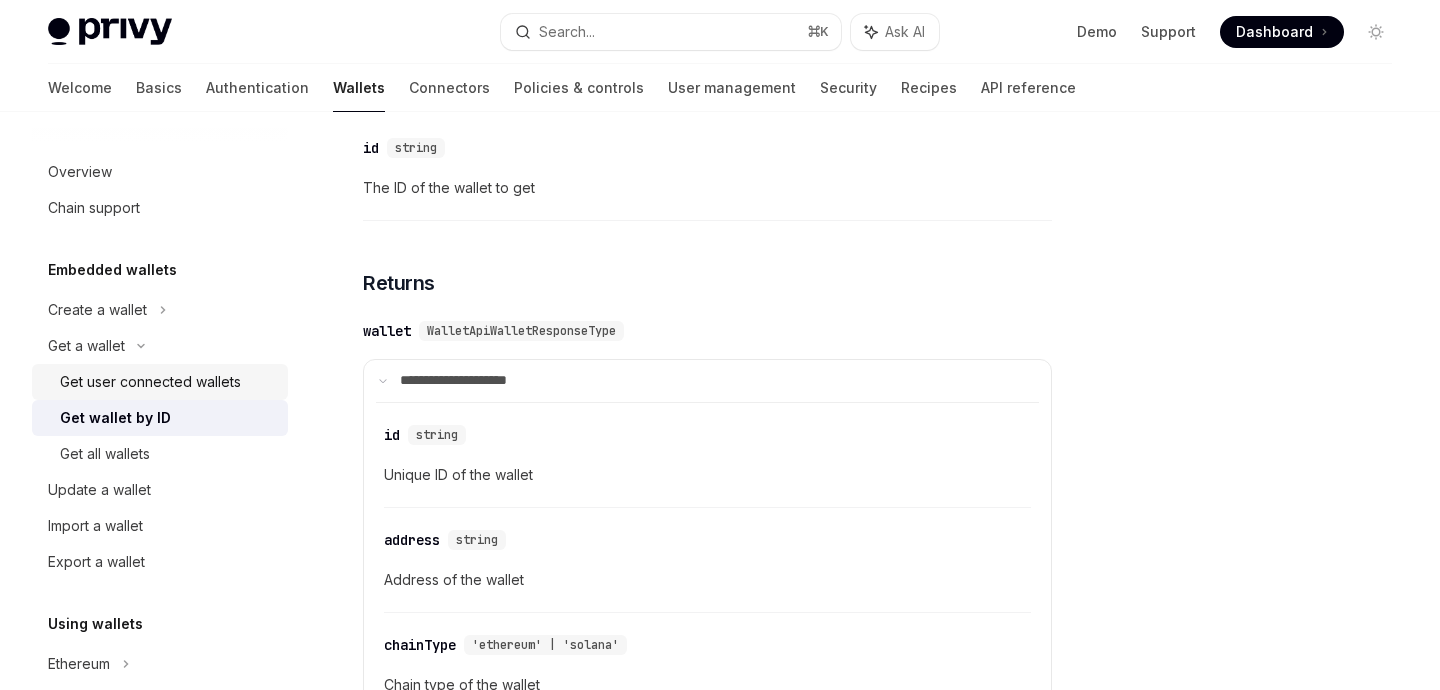 click on "Get user connected wallets" at bounding box center [150, 382] 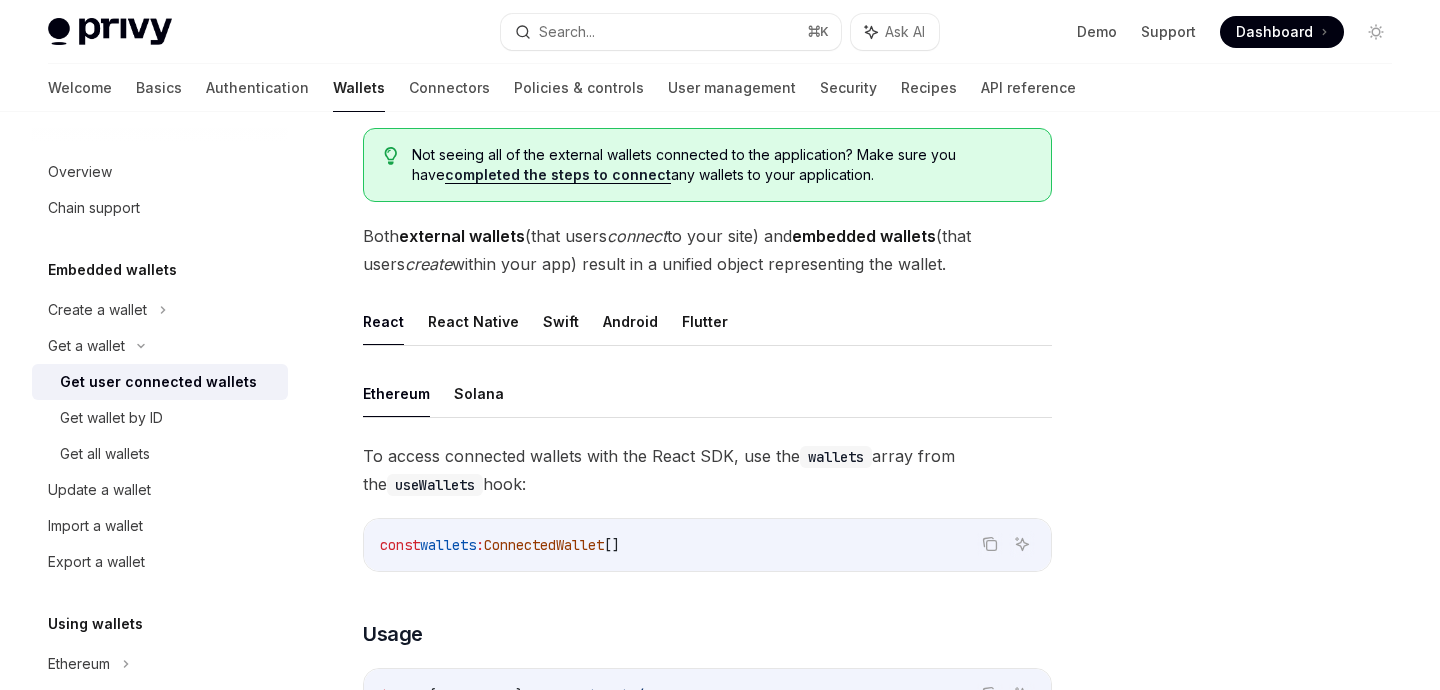 scroll, scrollTop: 458, scrollLeft: 0, axis: vertical 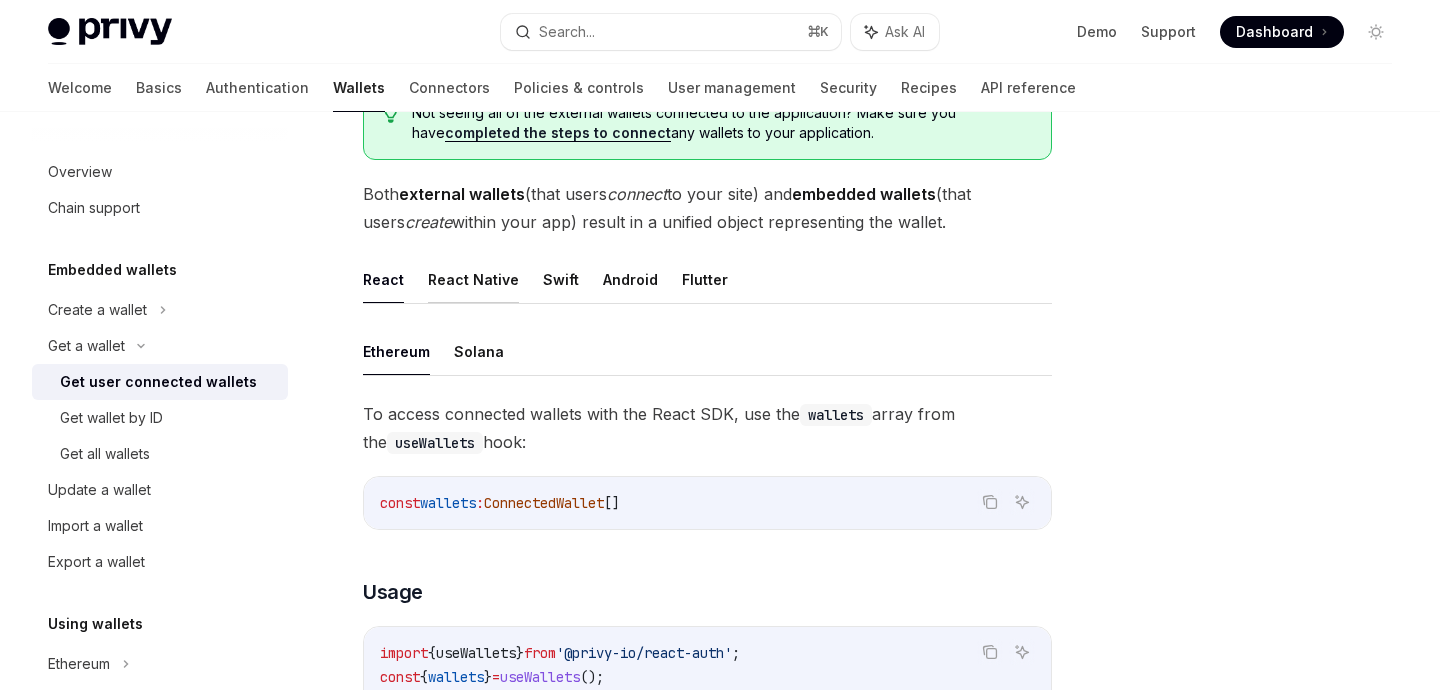 click on "React Native" at bounding box center [473, 279] 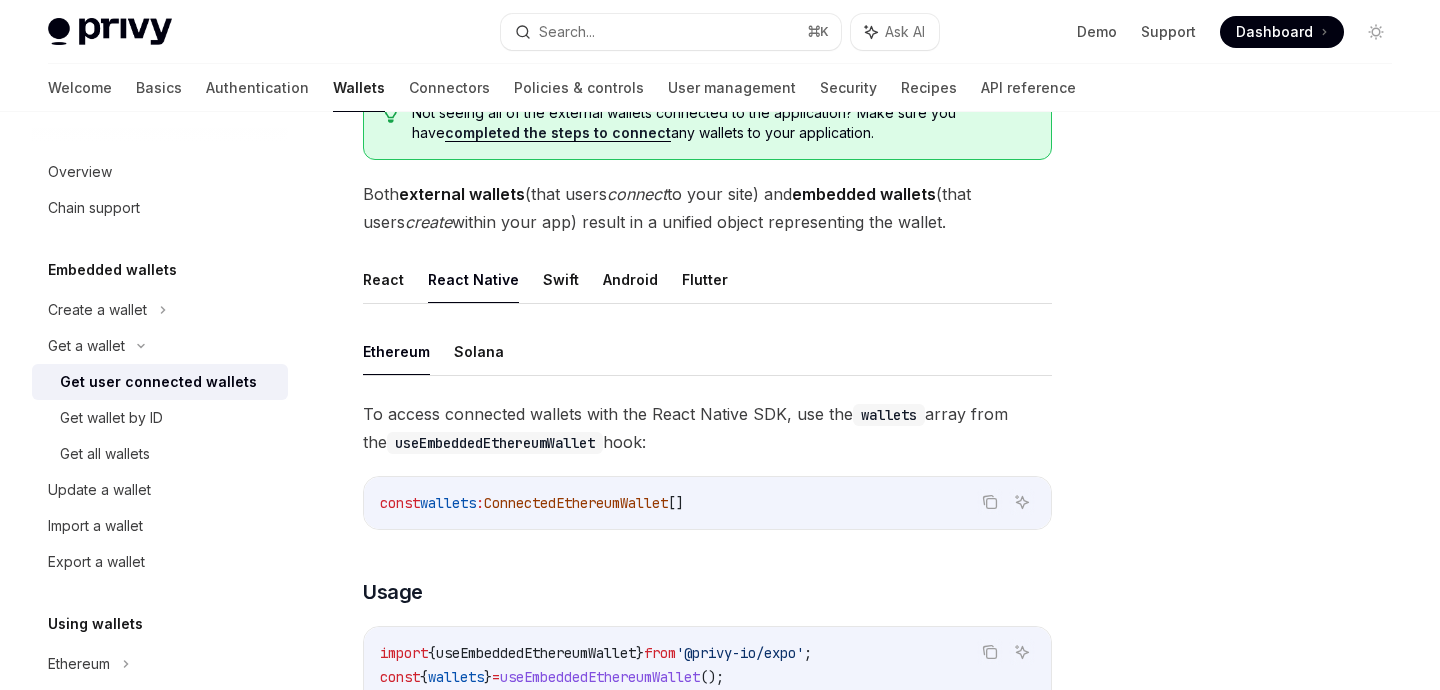 click on "Get a wallet Get user connected wallets OpenAI Open in ChatGPT OpenAI Open in ChatGPT A user may come in with both embedded and external wallets. Privy makes it easy to find all of a user’s connected wallets so you can help them take an onchain action with the appropriate wallet.
It’s worth distinguishing connected vs. linked wallets:
Linked wallets  are embedded or external wallets tied to a user object. They may or may not be connected.
Connected wallets  are embedded or external wallets currently available for the web client. They may or may not be linked to a user’s account.
Not seeing all of the external wallets connected to the application? Make sure you have  completed
the steps to connect  any wallets
to your application.
Both  external wallets  (that users  connect  to your site) and  embedded wallets  (that users  create  within your app) result in a unified object representing the wallet.
React   React Native   Swift   Android   Flutter   Ethereum   Solana wallets  hook: :" at bounding box center (520, 375) 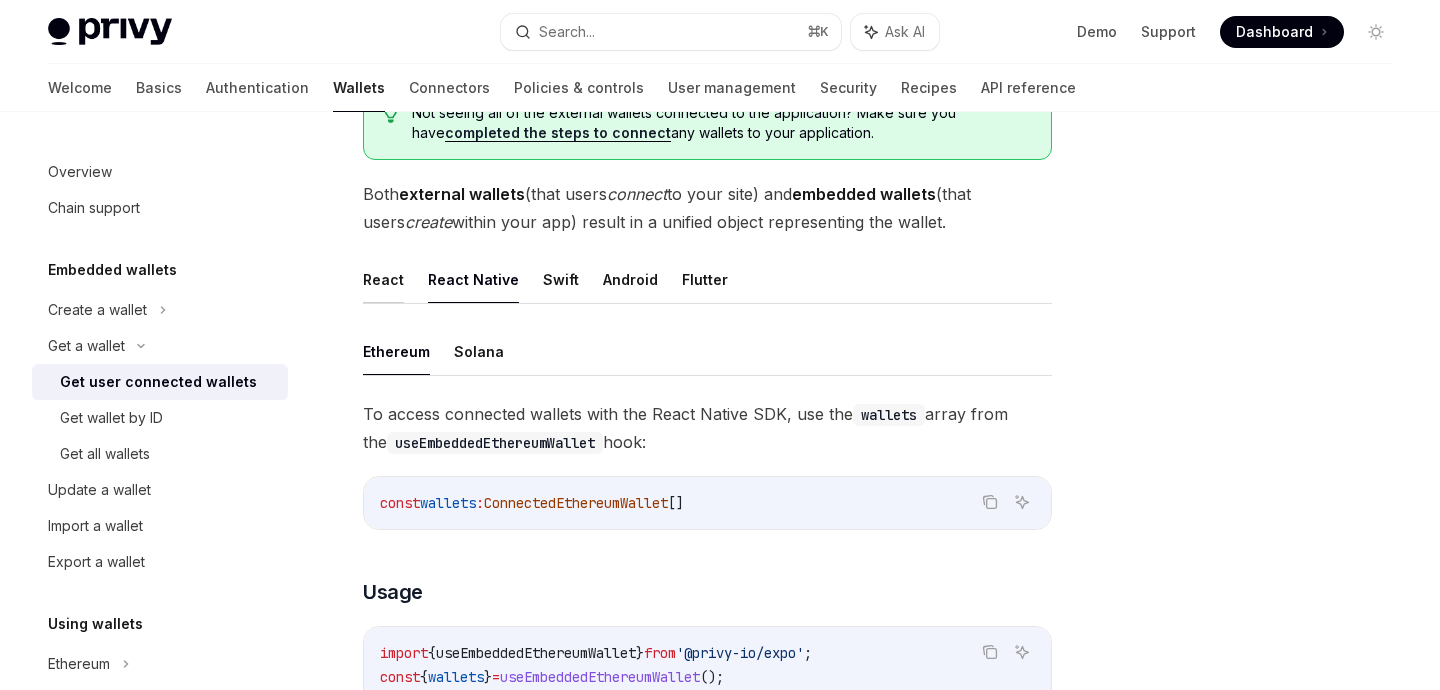click on "React" at bounding box center (383, 279) 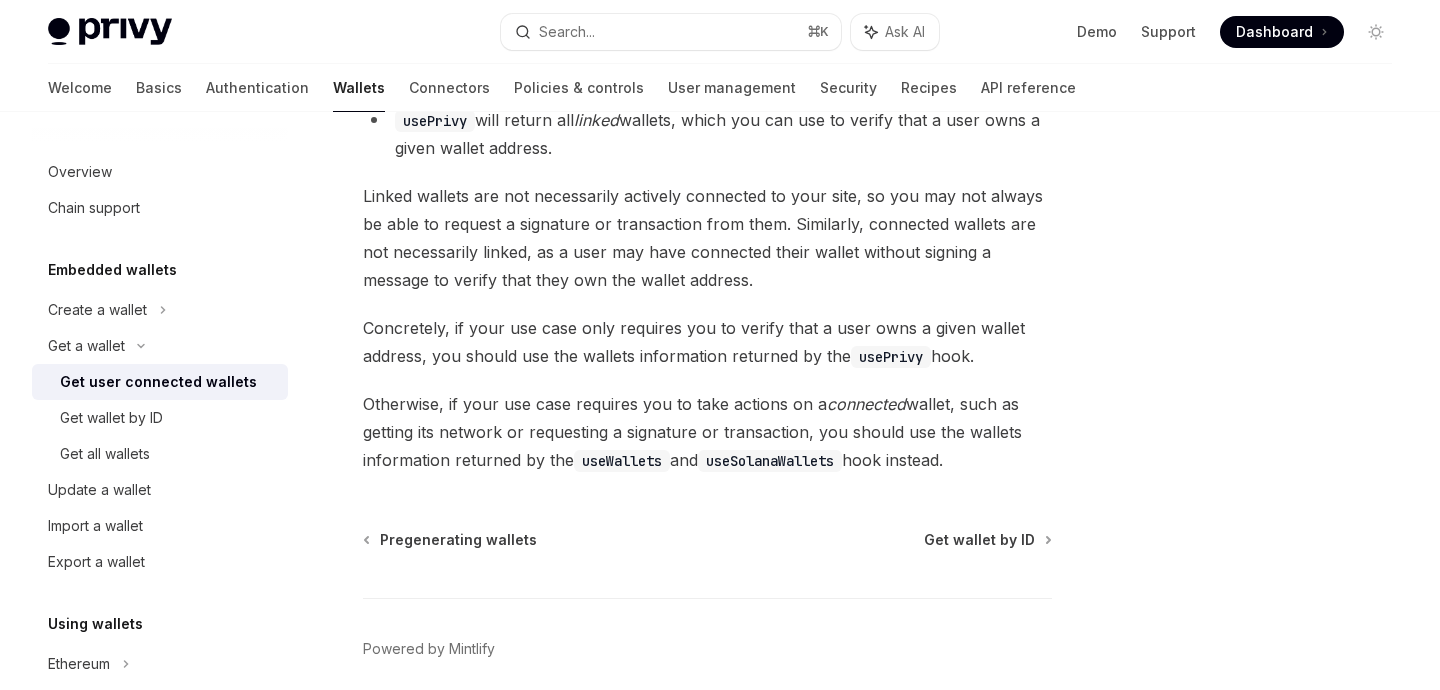scroll, scrollTop: 1851, scrollLeft: 0, axis: vertical 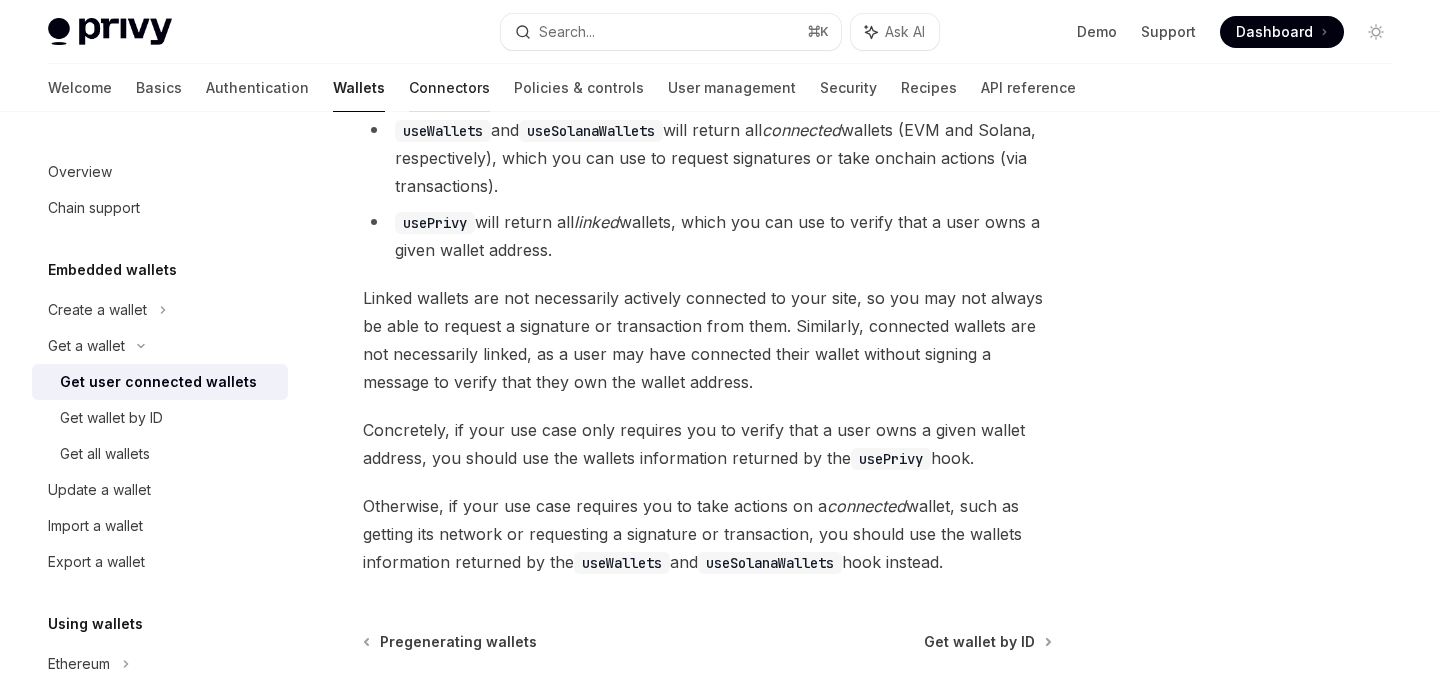 click on "Connectors" at bounding box center [449, 88] 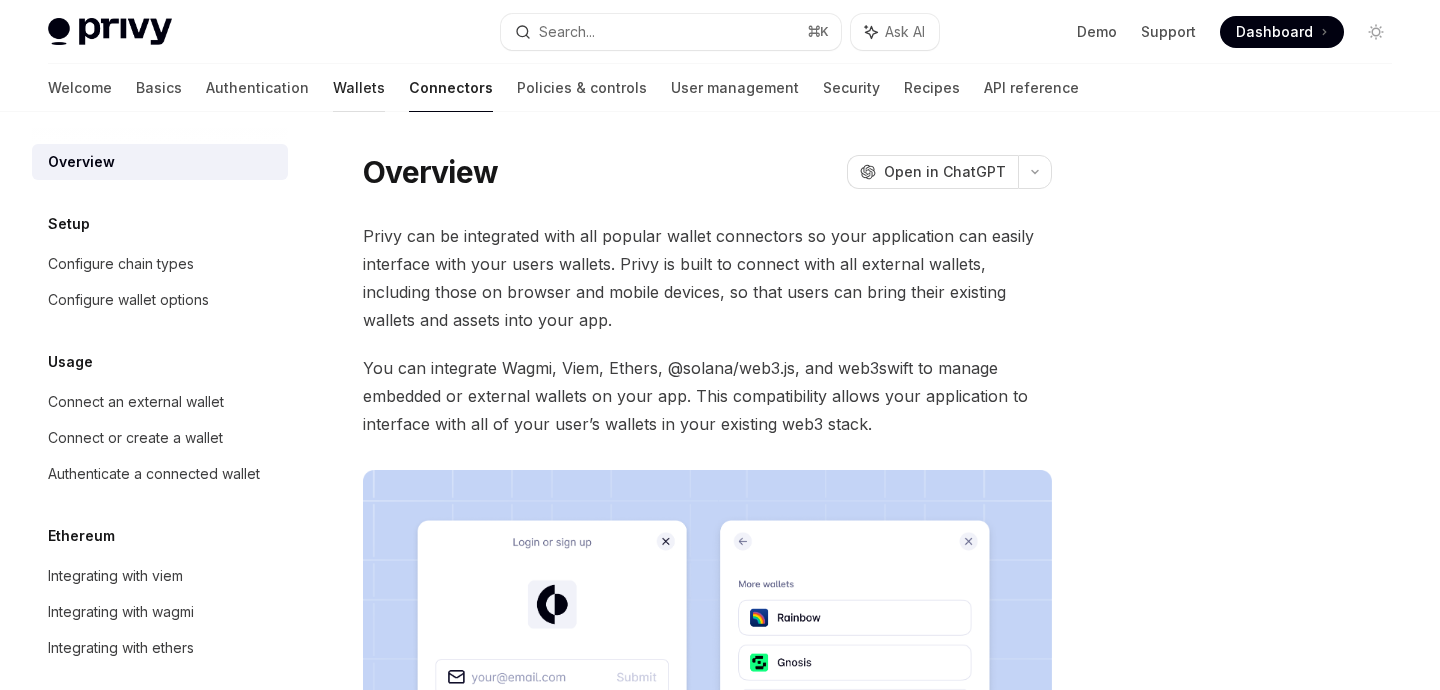 click on "Wallets" at bounding box center [359, 88] 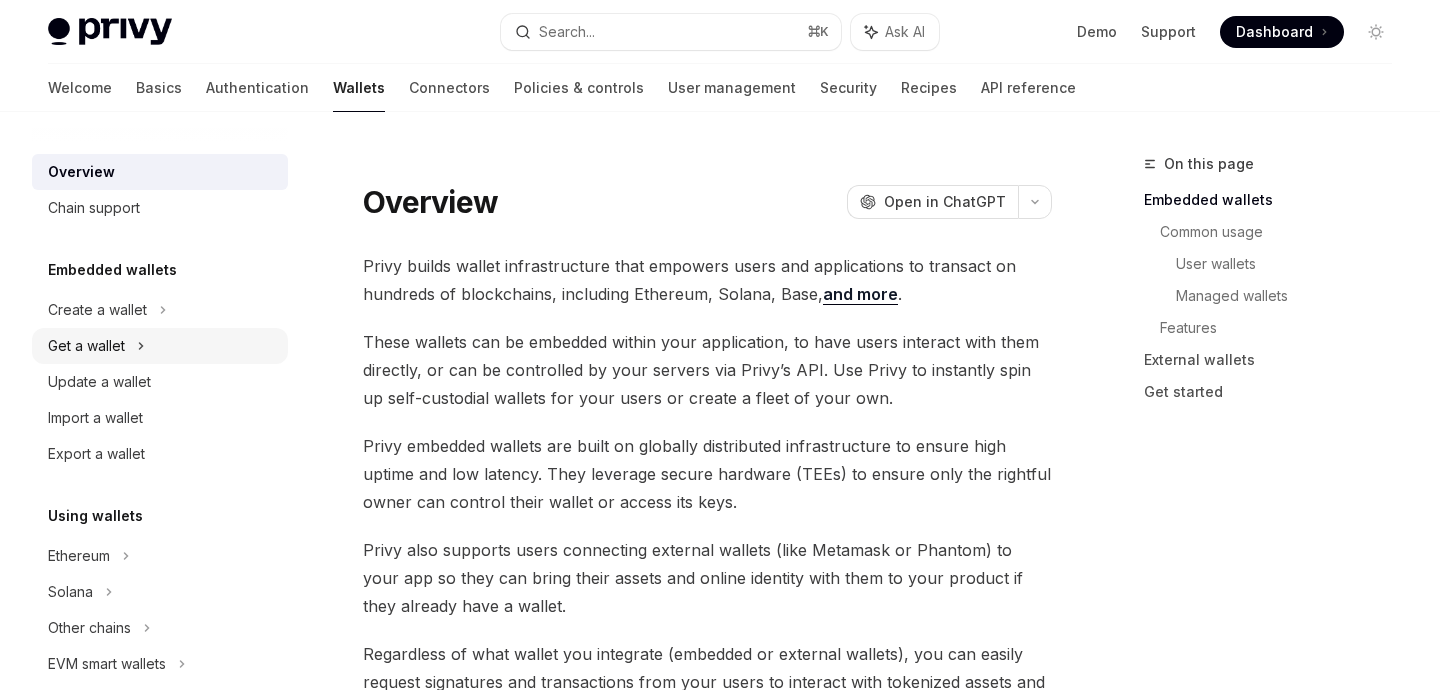 click on "Get a wallet" at bounding box center [86, 346] 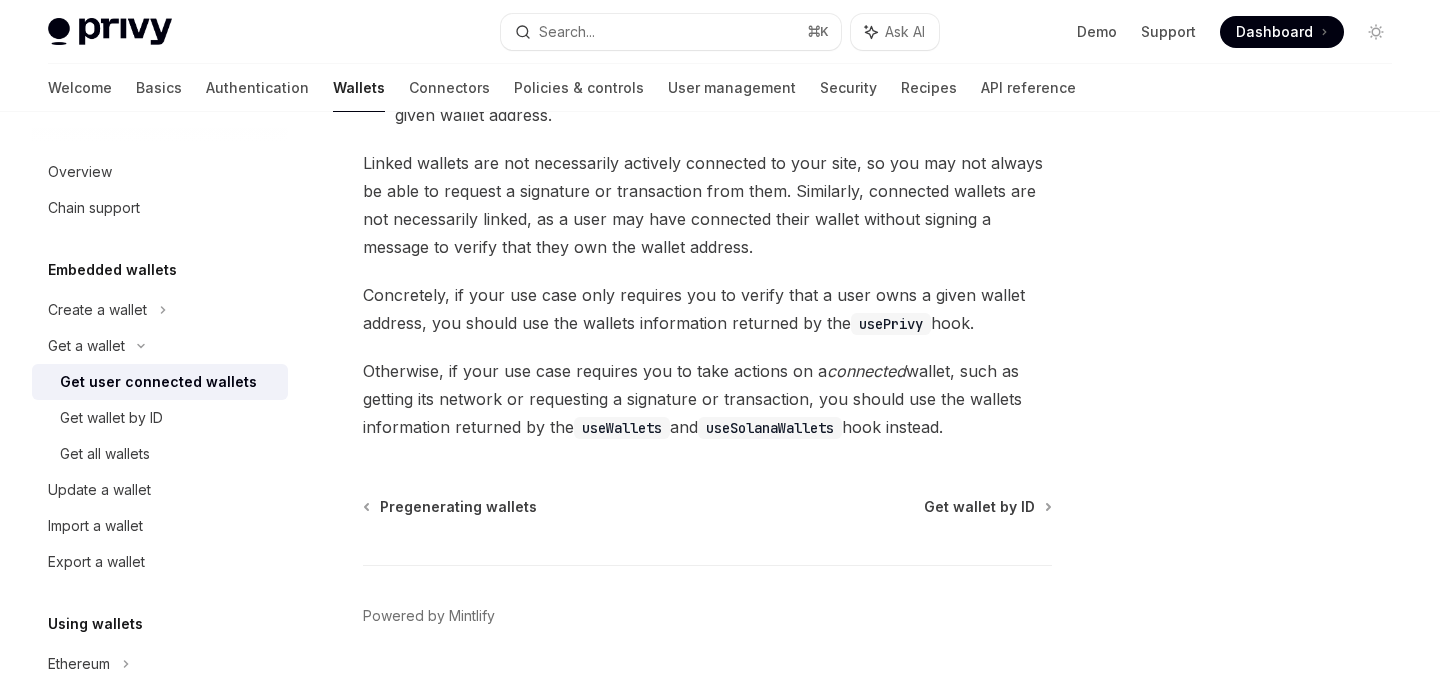 scroll, scrollTop: 2042, scrollLeft: 0, axis: vertical 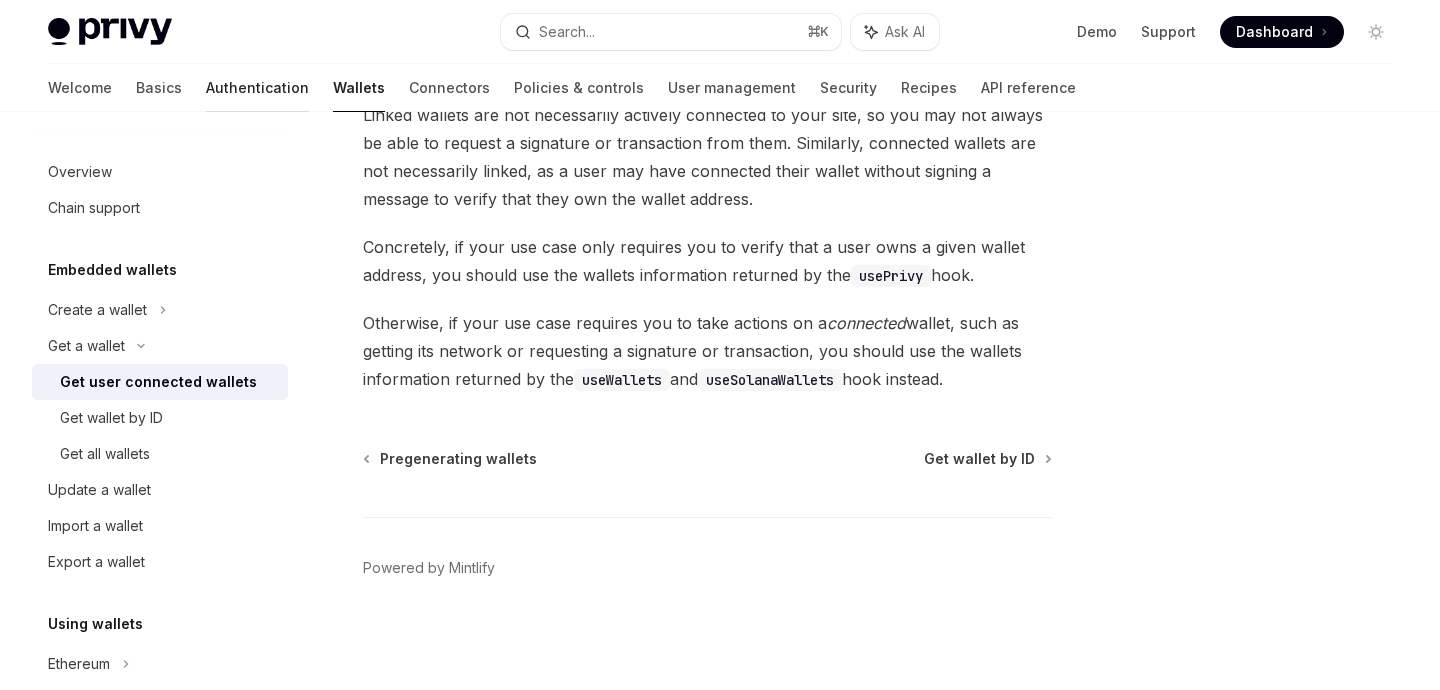click on "Authentication" at bounding box center (257, 88) 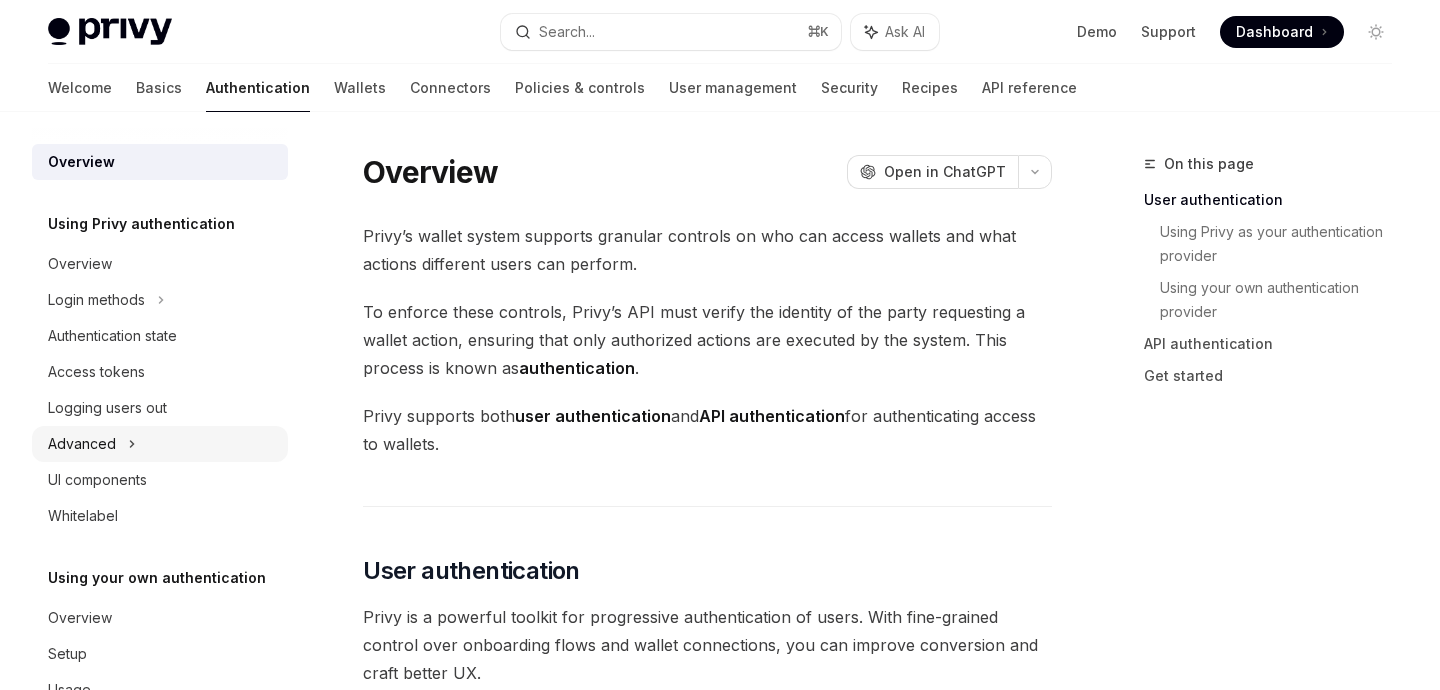 click on "Advanced" at bounding box center (82, 444) 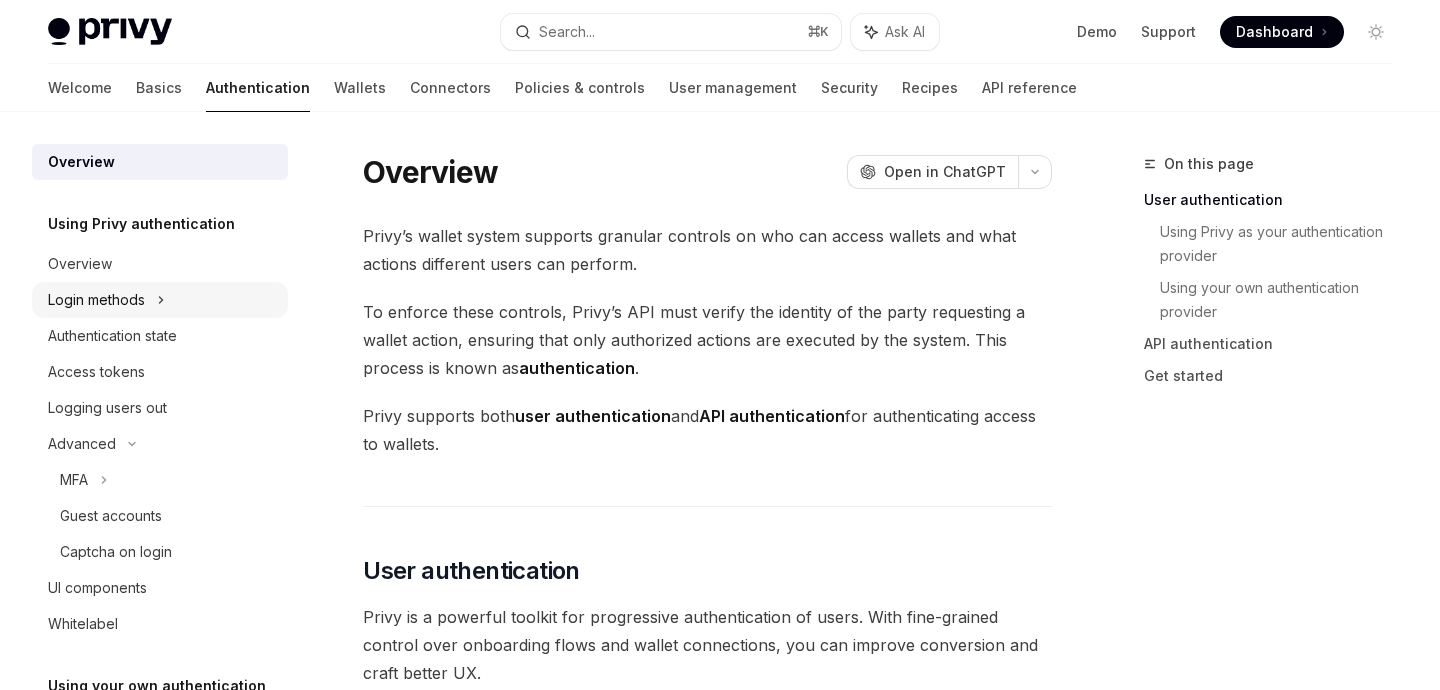 click on "Login methods" at bounding box center [96, 300] 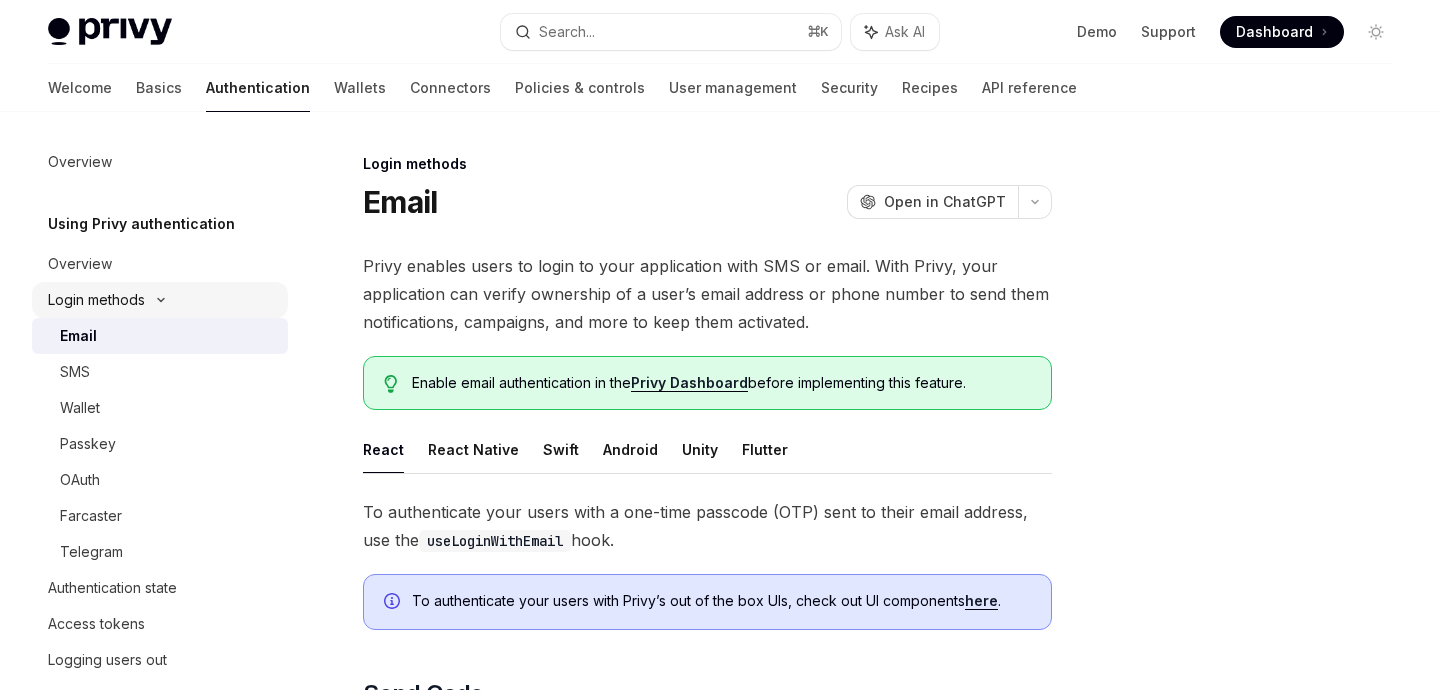 click on "Login methods" at bounding box center [96, 300] 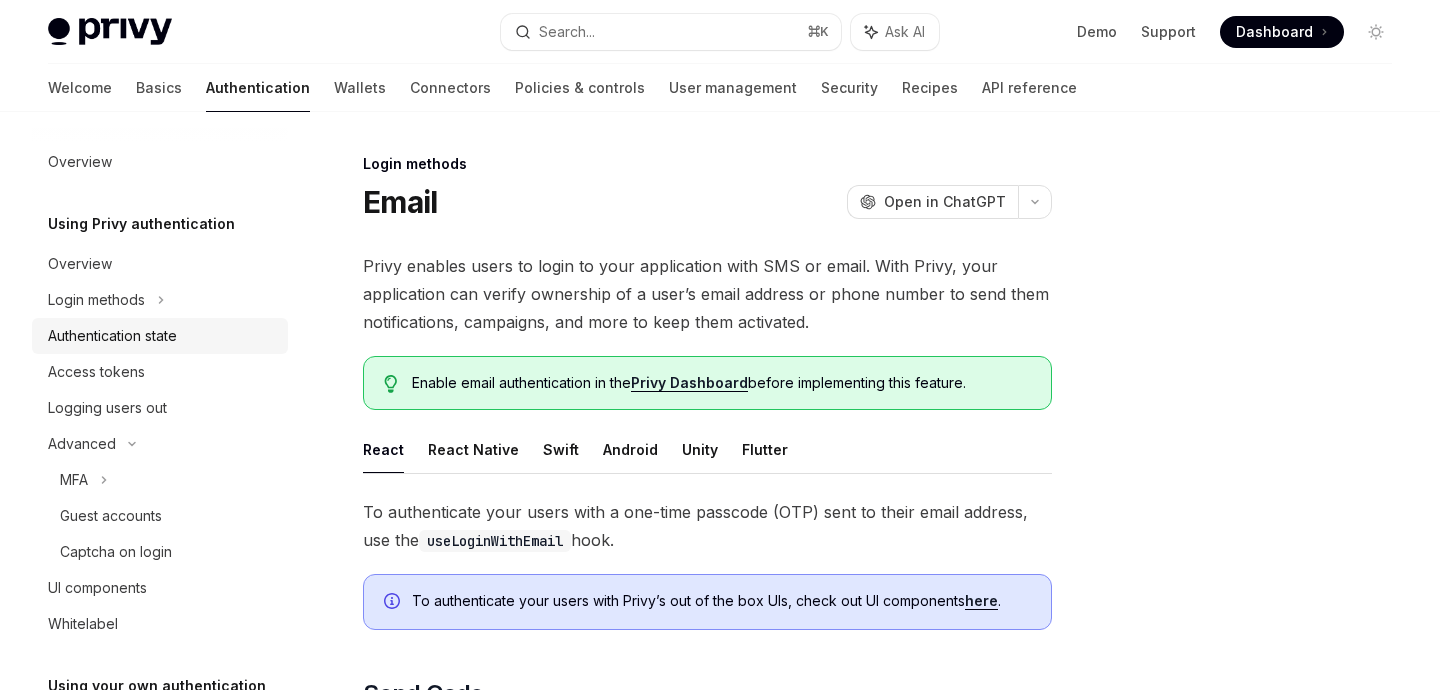 click on "Authentication state" at bounding box center (112, 336) 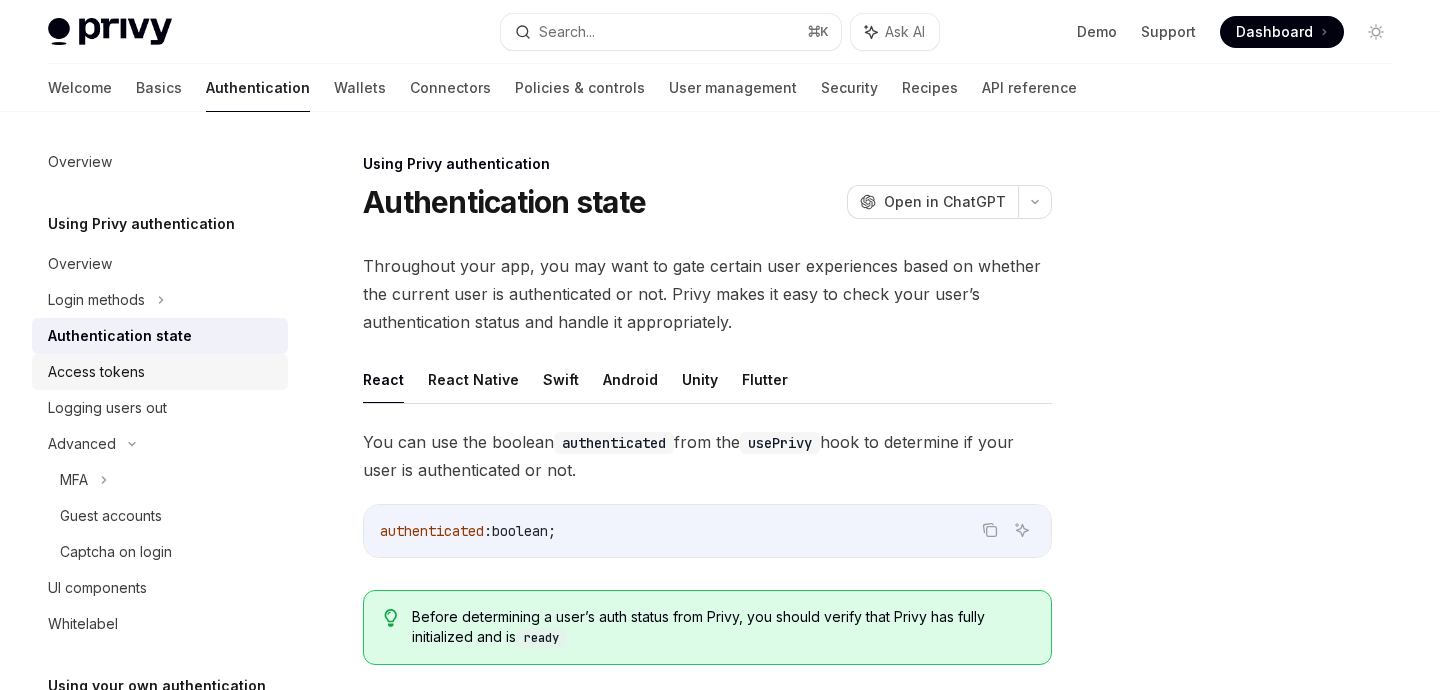 click on "Access tokens" at bounding box center [96, 372] 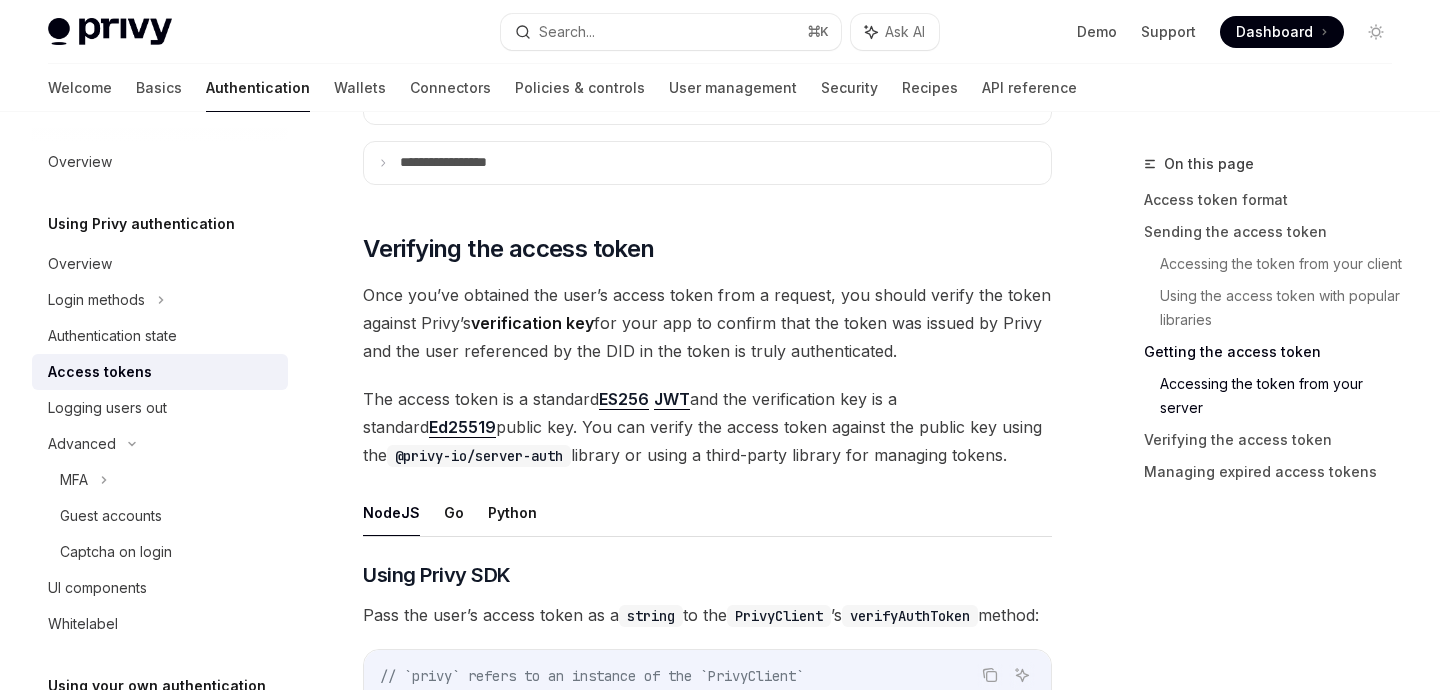 scroll, scrollTop: 2762, scrollLeft: 0, axis: vertical 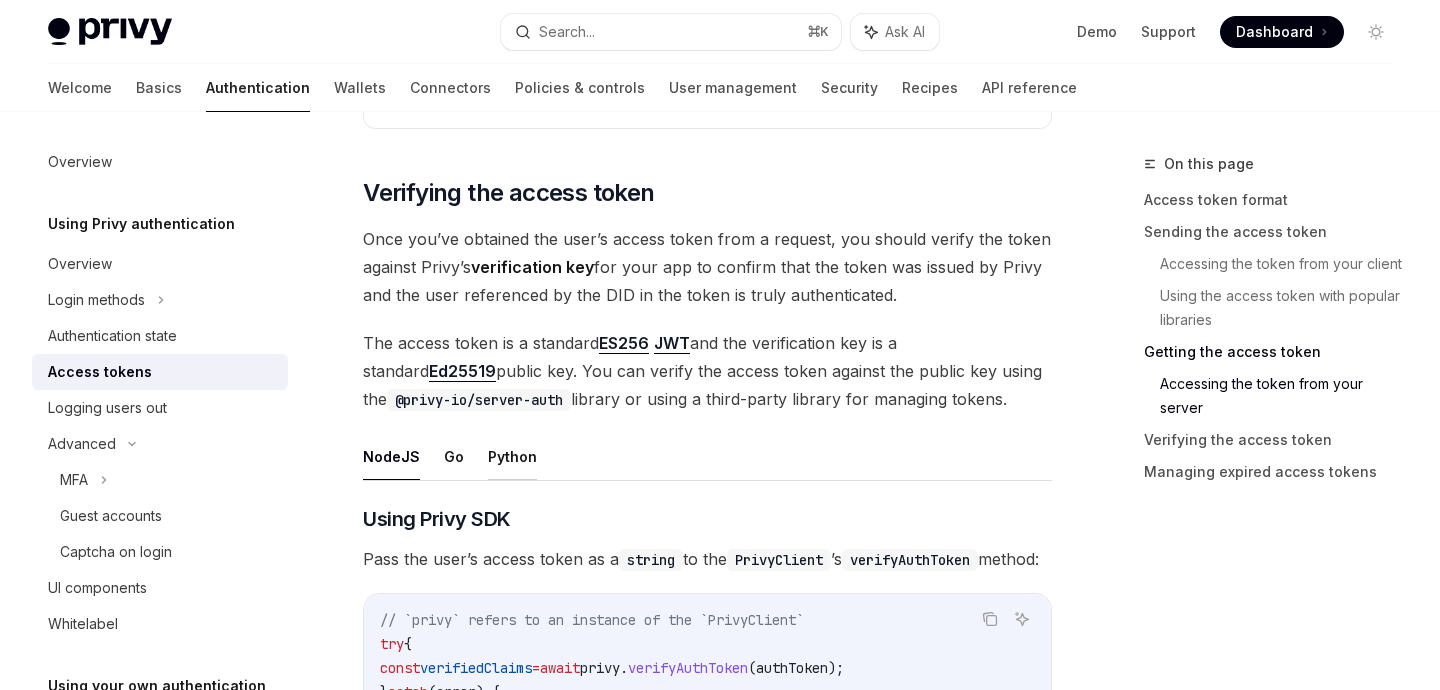 click on "Python" at bounding box center (512, 456) 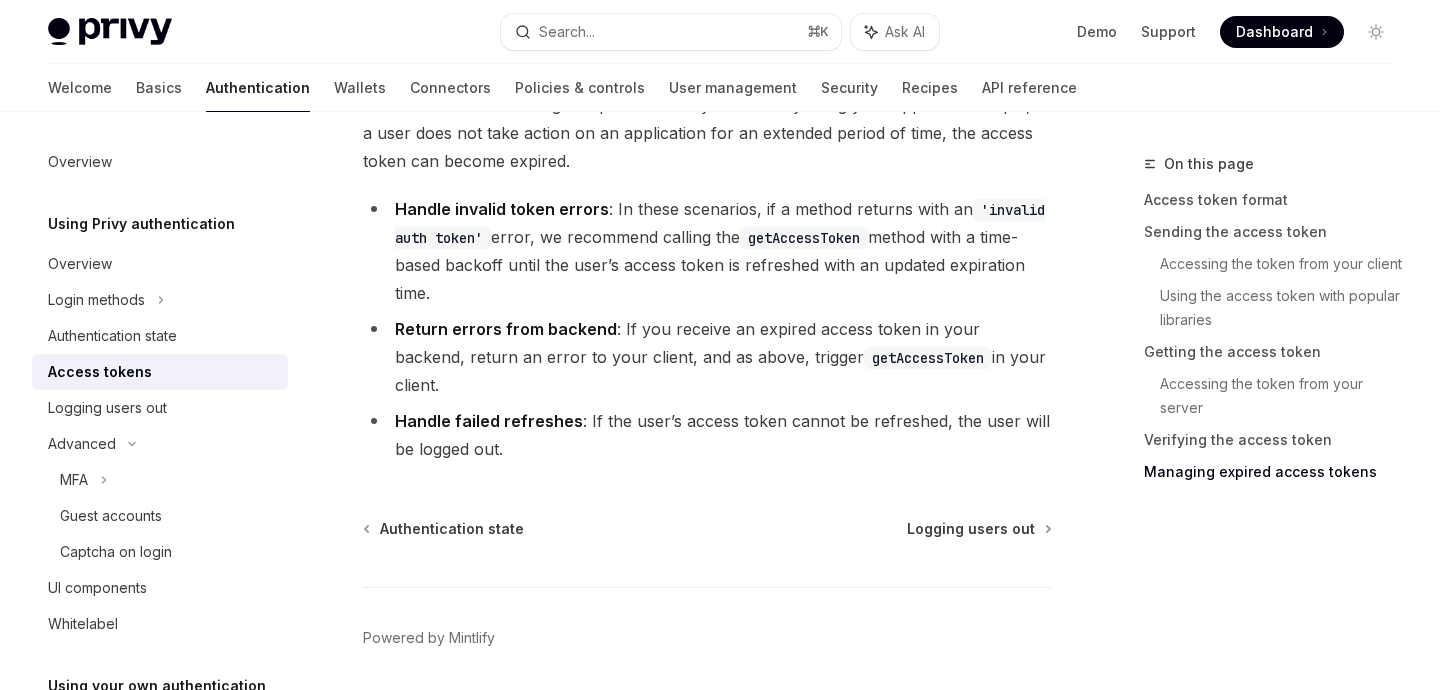 scroll, scrollTop: 4431, scrollLeft: 0, axis: vertical 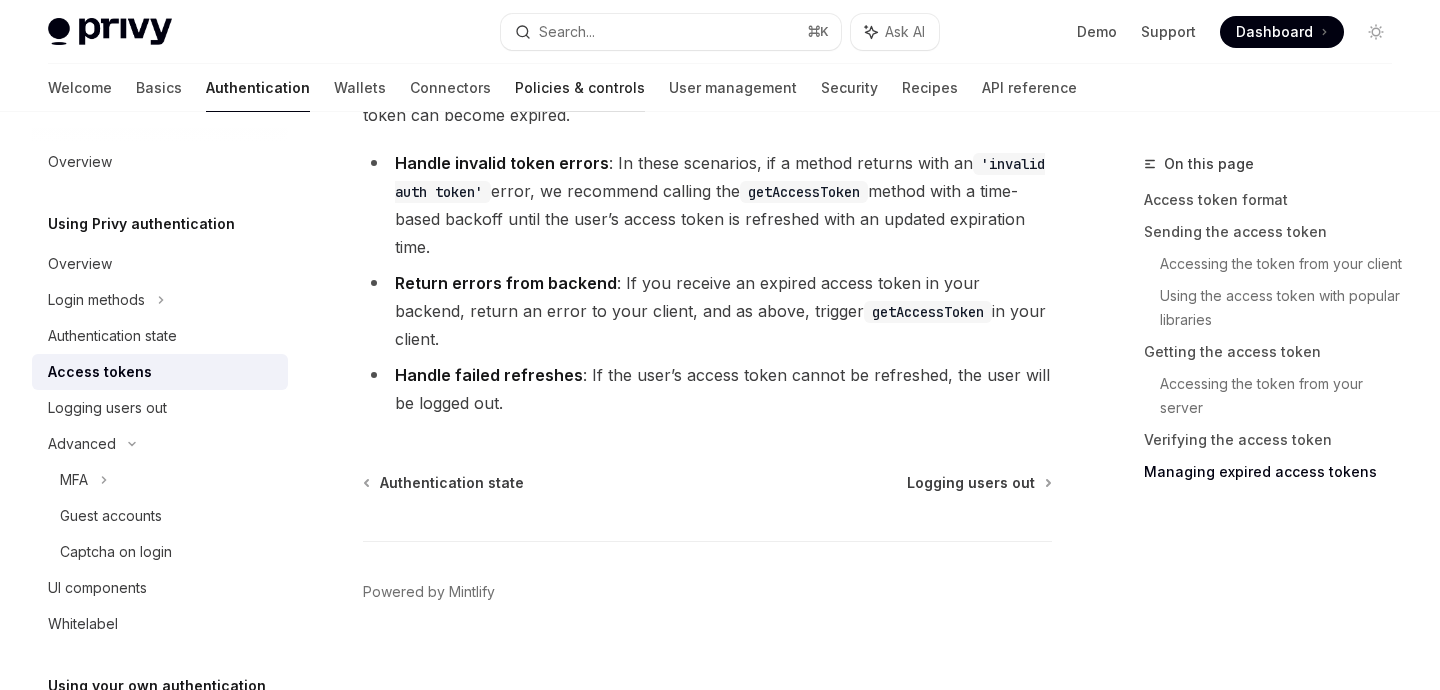 click on "Policies & controls" at bounding box center (580, 88) 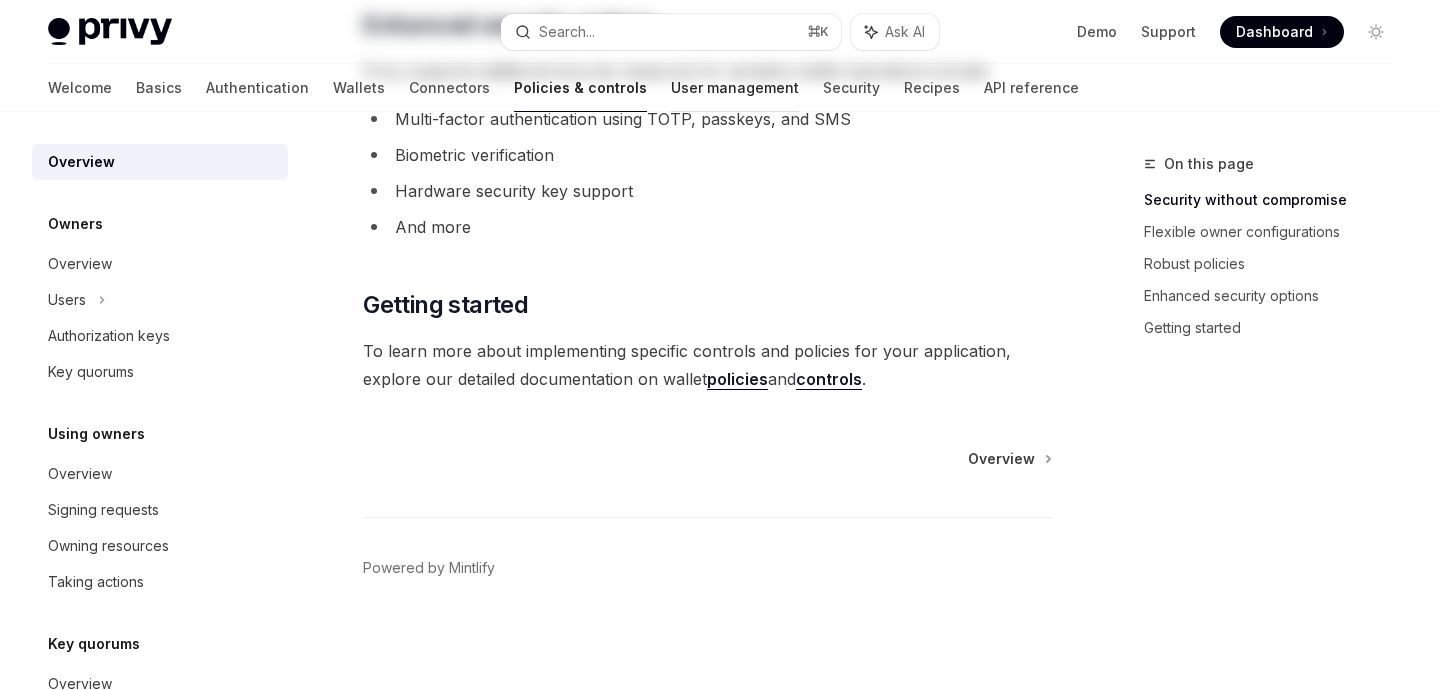 scroll, scrollTop: 0, scrollLeft: 0, axis: both 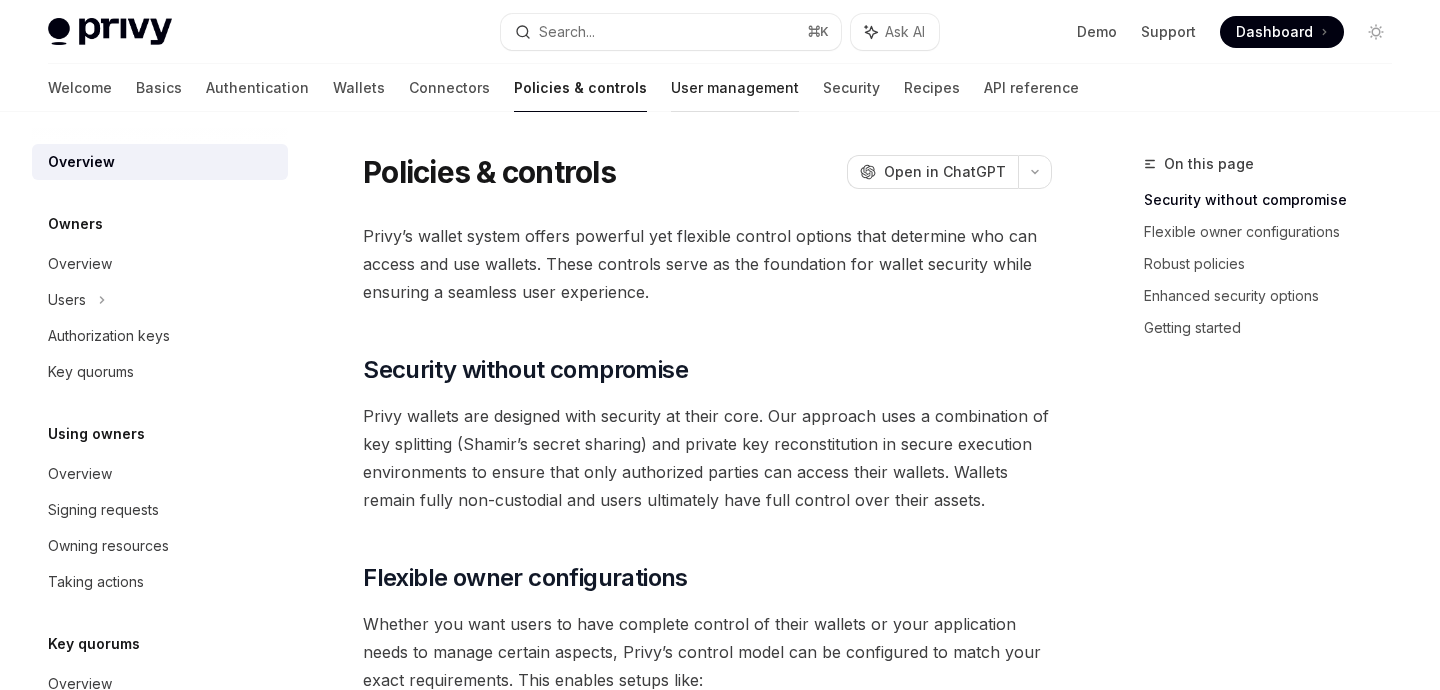 click on "User management" at bounding box center [735, 88] 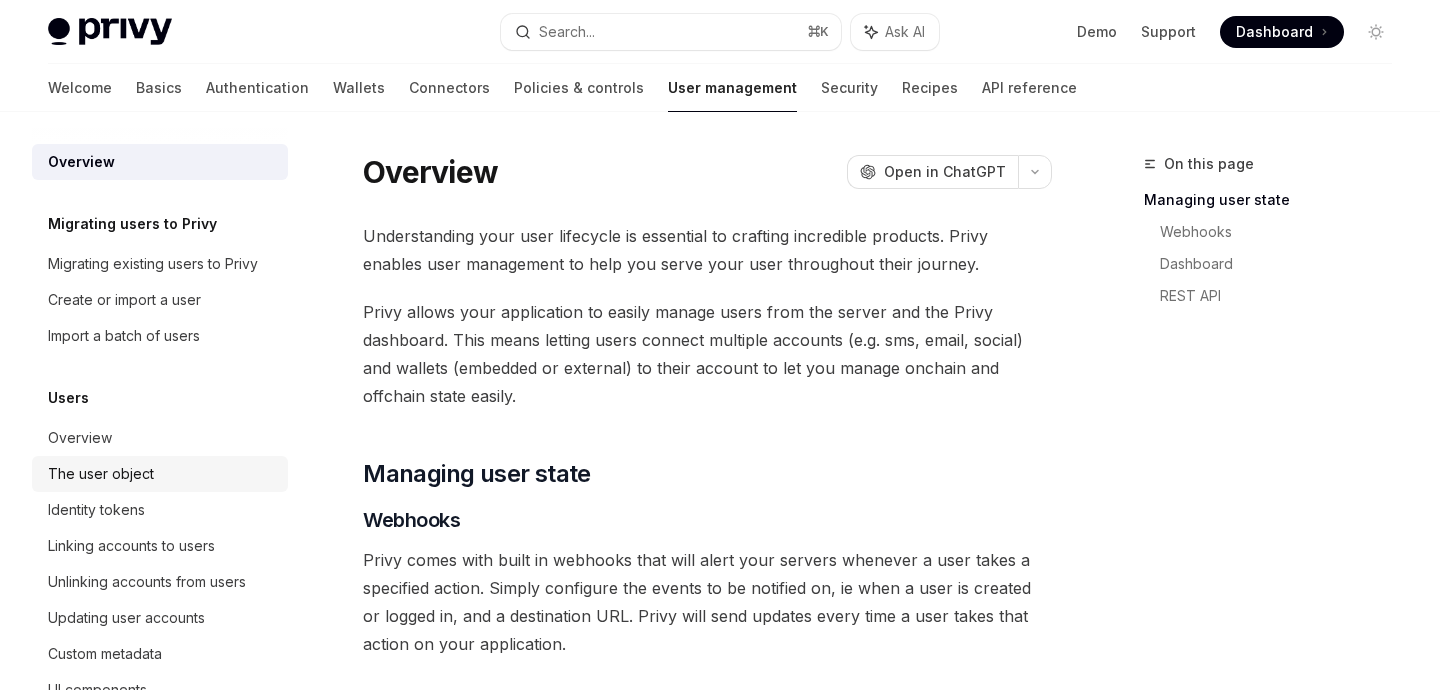 click on "The user object" at bounding box center [101, 474] 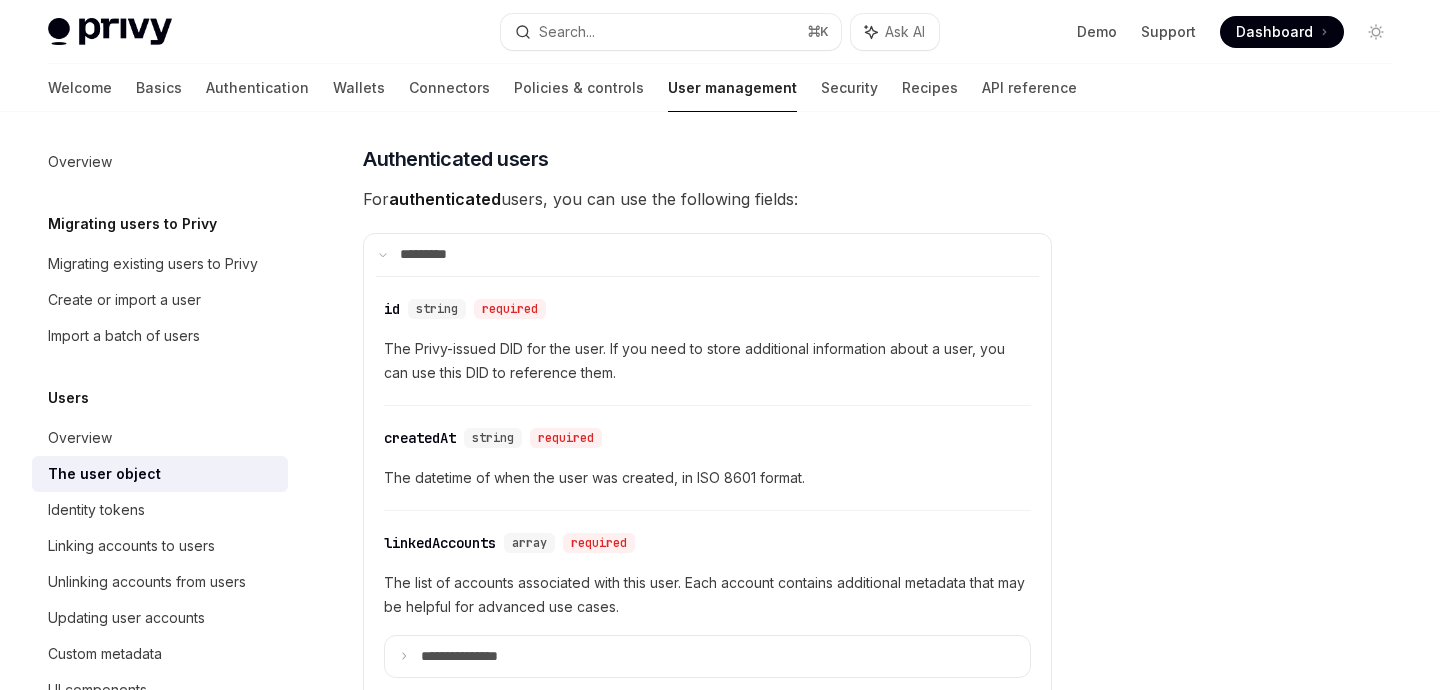 scroll, scrollTop: 666, scrollLeft: 0, axis: vertical 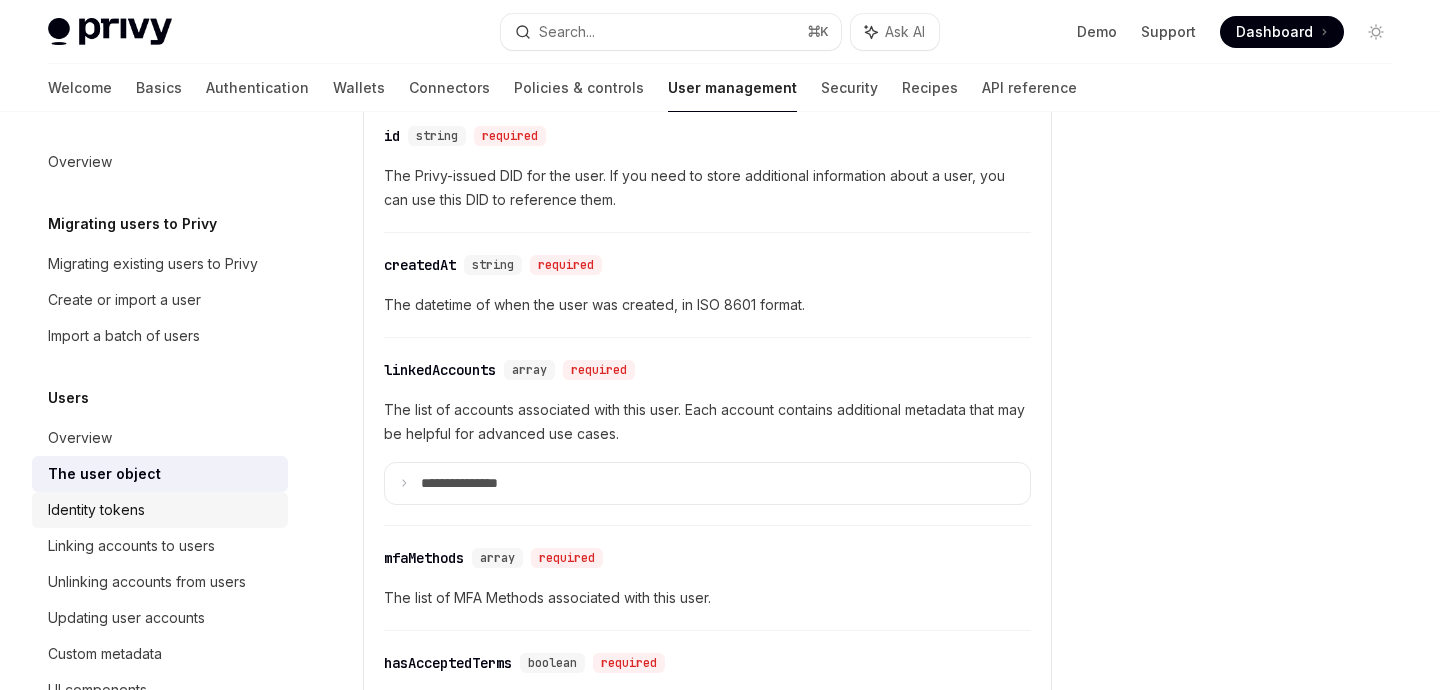 click on "Identity tokens" at bounding box center (162, 510) 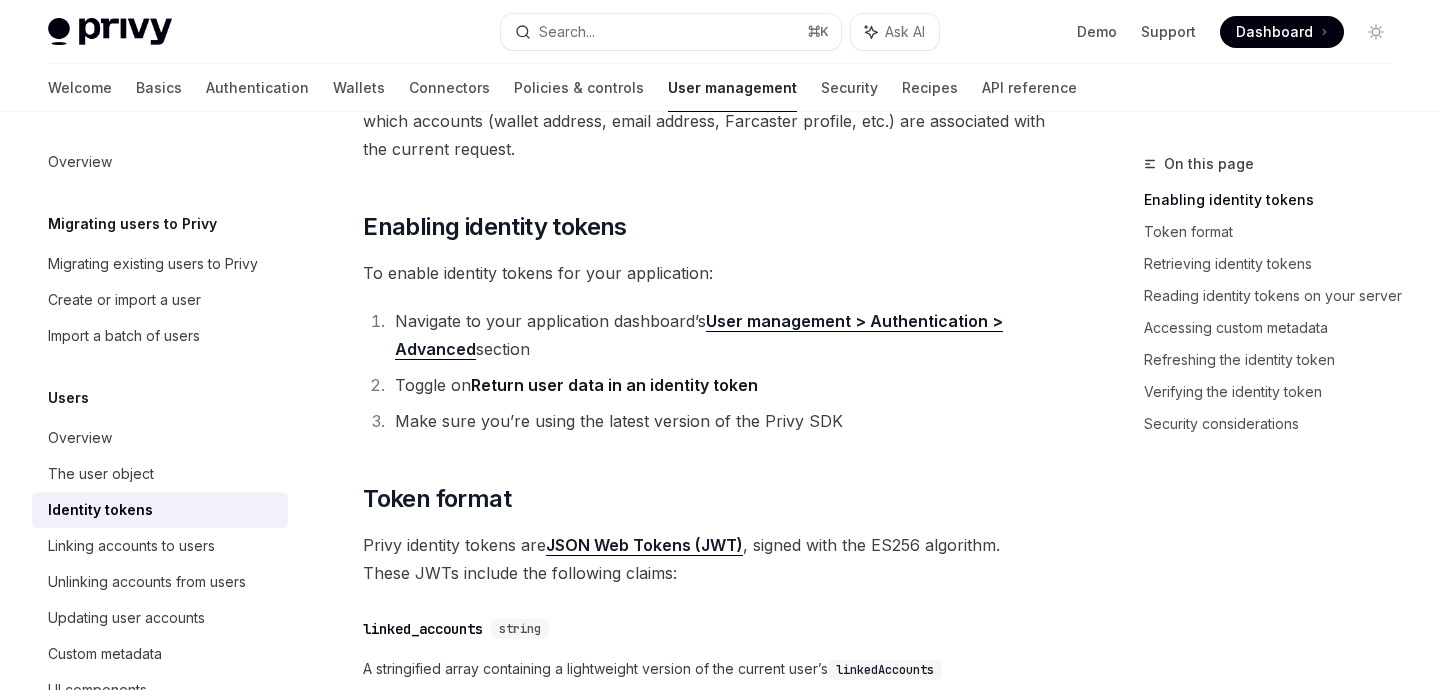 scroll, scrollTop: 25, scrollLeft: 0, axis: vertical 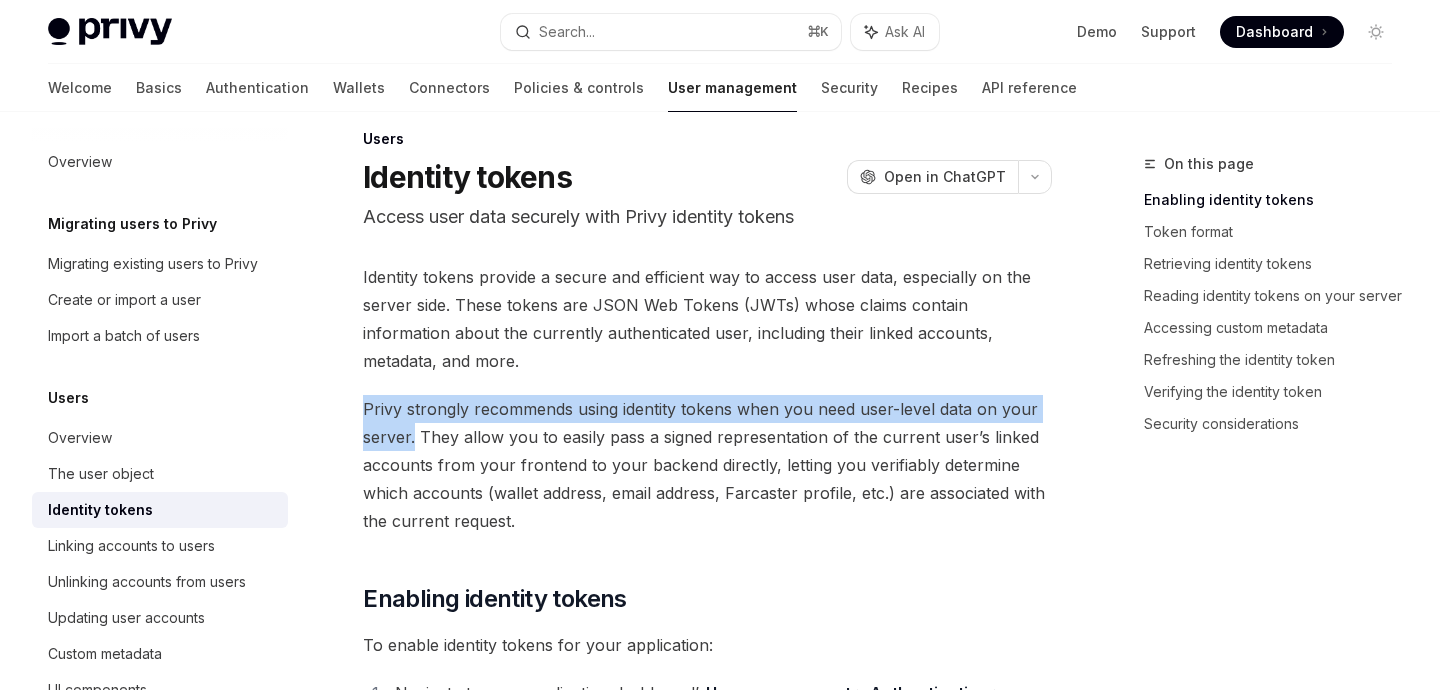 drag, startPoint x: 363, startPoint y: 404, endPoint x: 413, endPoint y: 433, distance: 57.801384 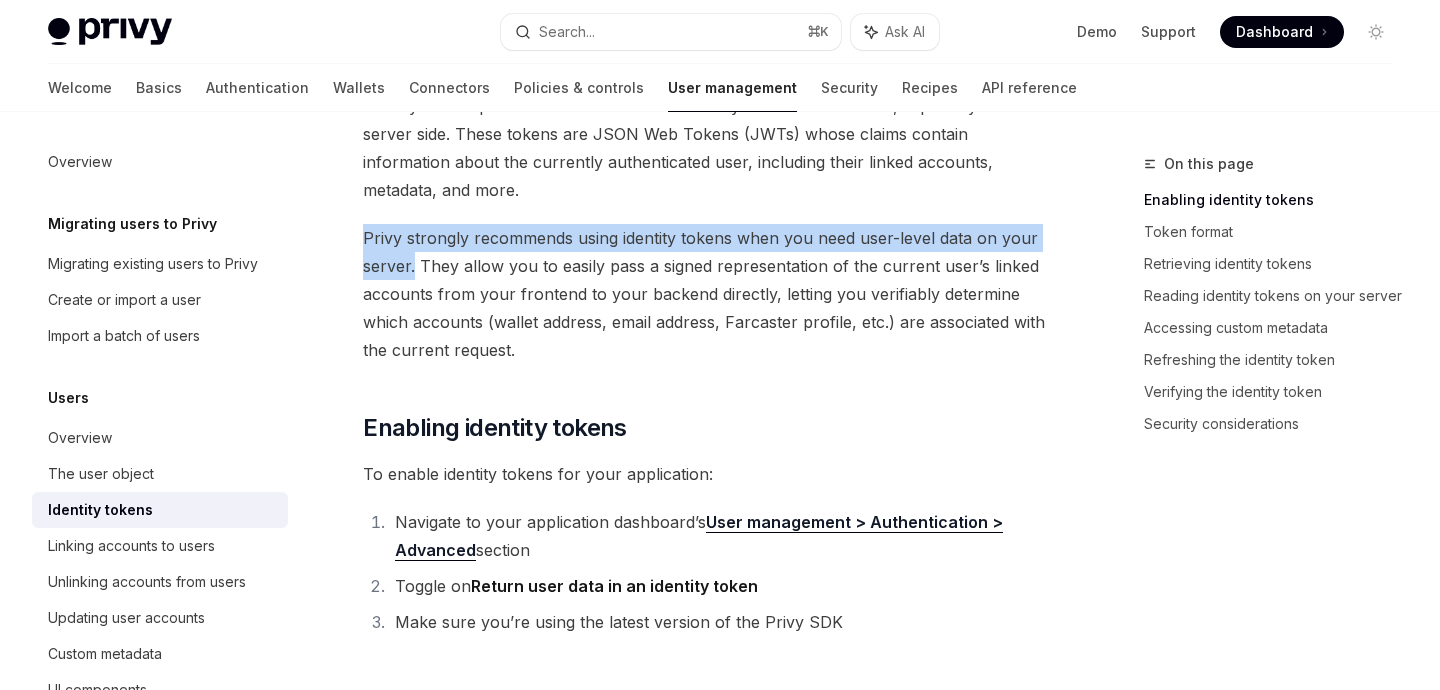 scroll, scrollTop: 259, scrollLeft: 0, axis: vertical 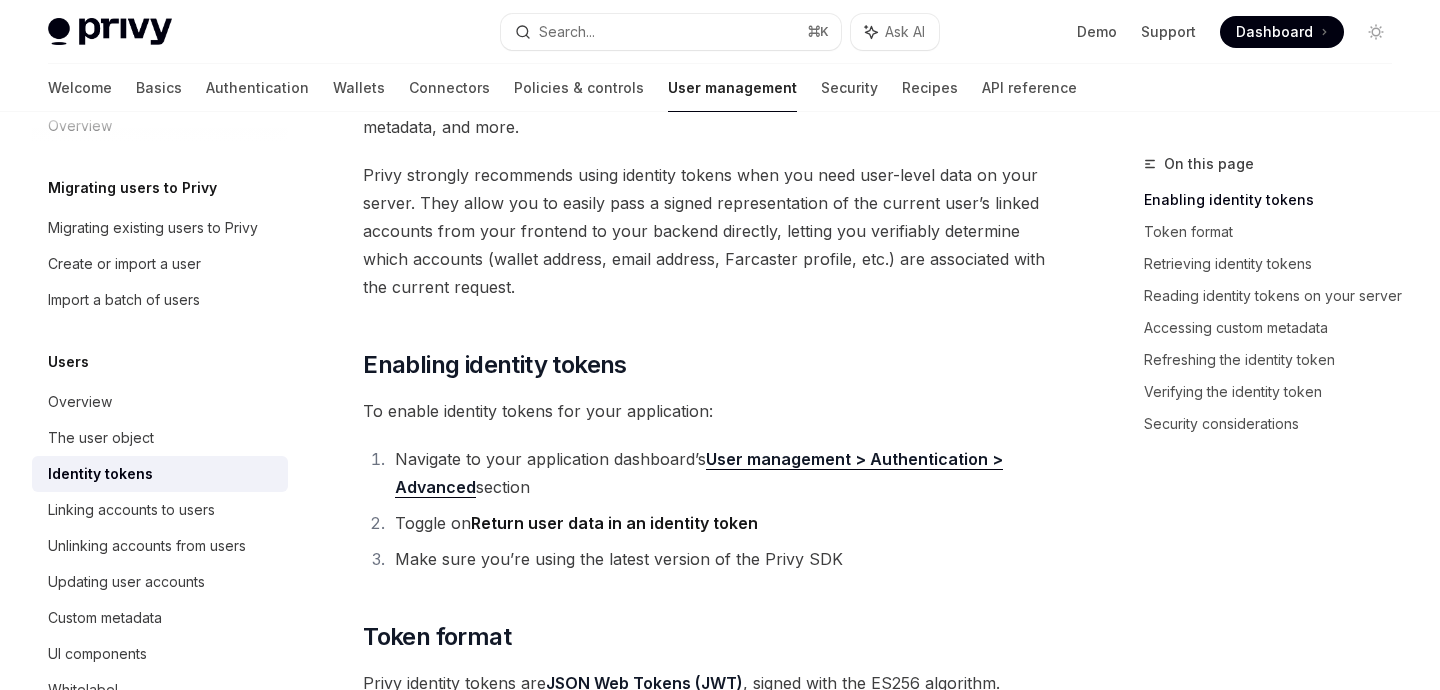 click on "Privy strongly recommends using identity tokens when you need user-level data on your server. They allow you to easily pass a signed representation of the current user’s linked accounts from your frontend to your backend directly, letting you verifiably determine which accounts (wallet address, email address, Farcaster profile, etc.) are associated with the current request." at bounding box center [707, 231] 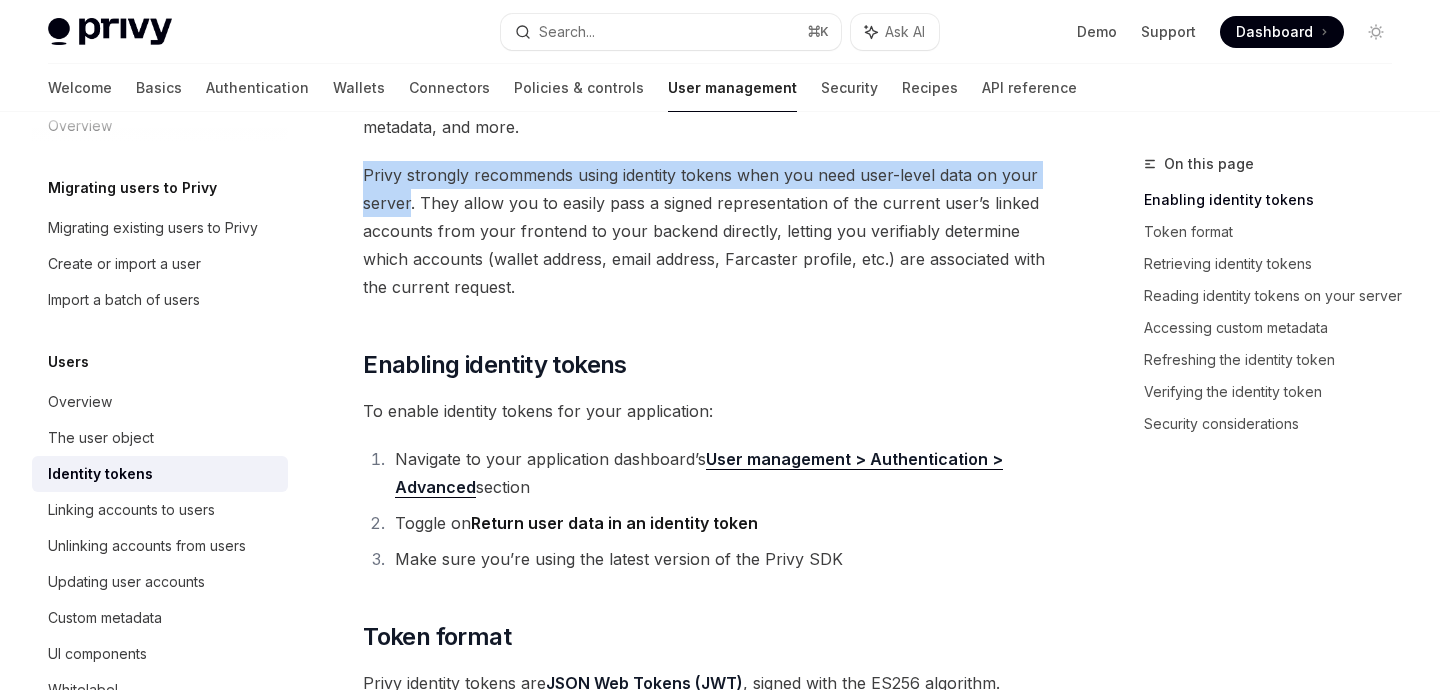 drag, startPoint x: 394, startPoint y: 180, endPoint x: 411, endPoint y: 202, distance: 27.802877 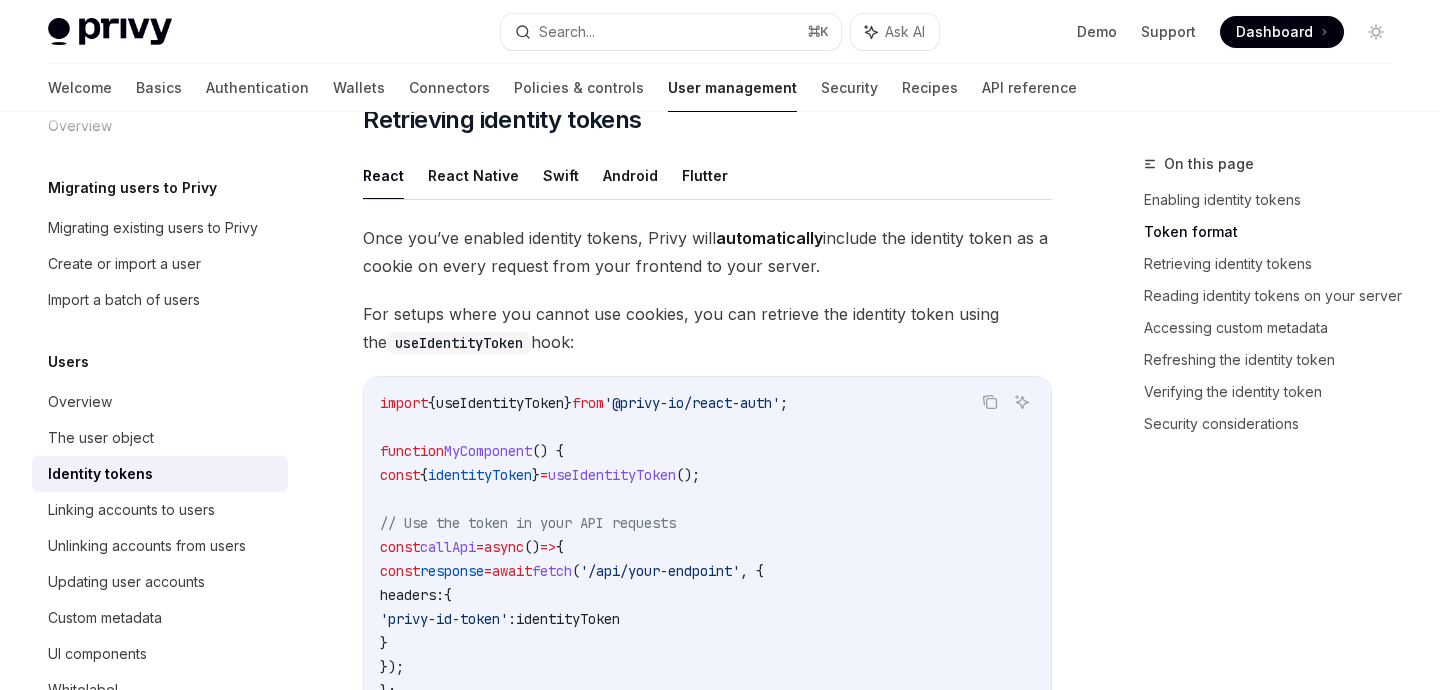 scroll, scrollTop: 1547, scrollLeft: 0, axis: vertical 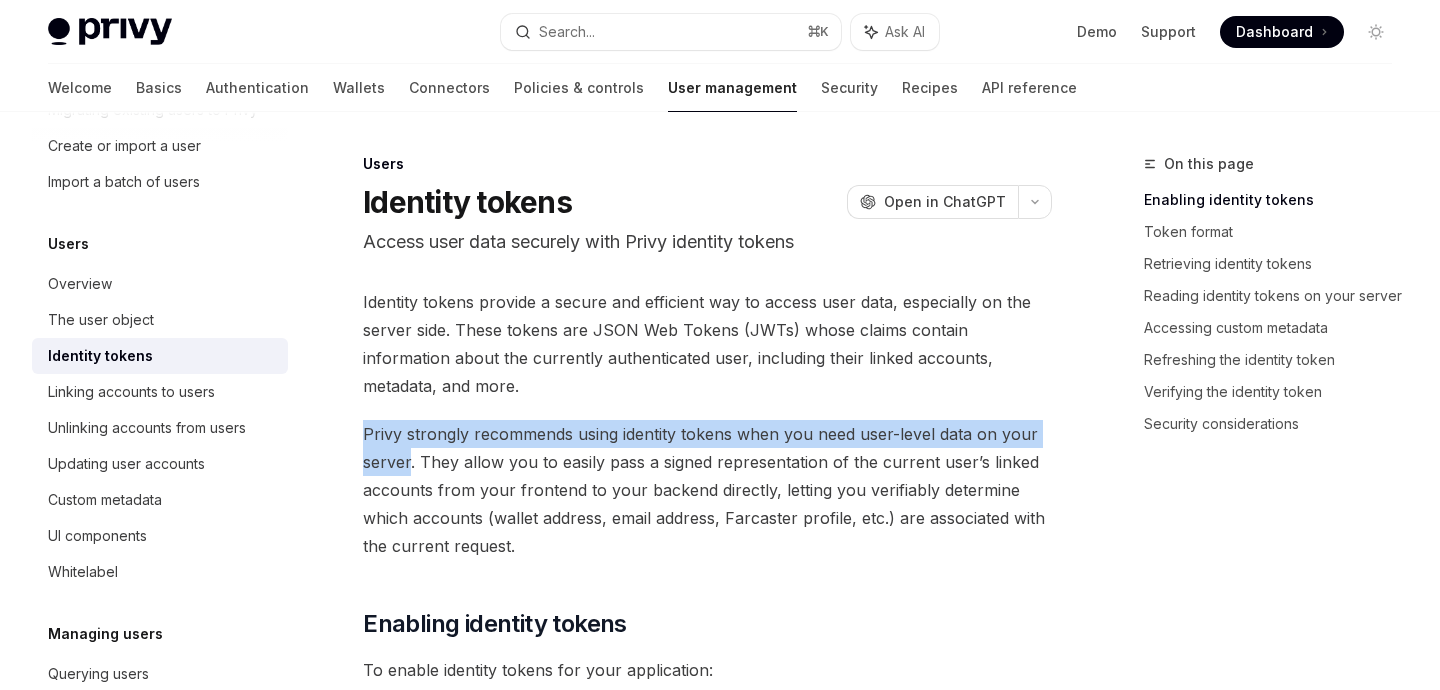 click on "Dashboard" at bounding box center [1274, 32] 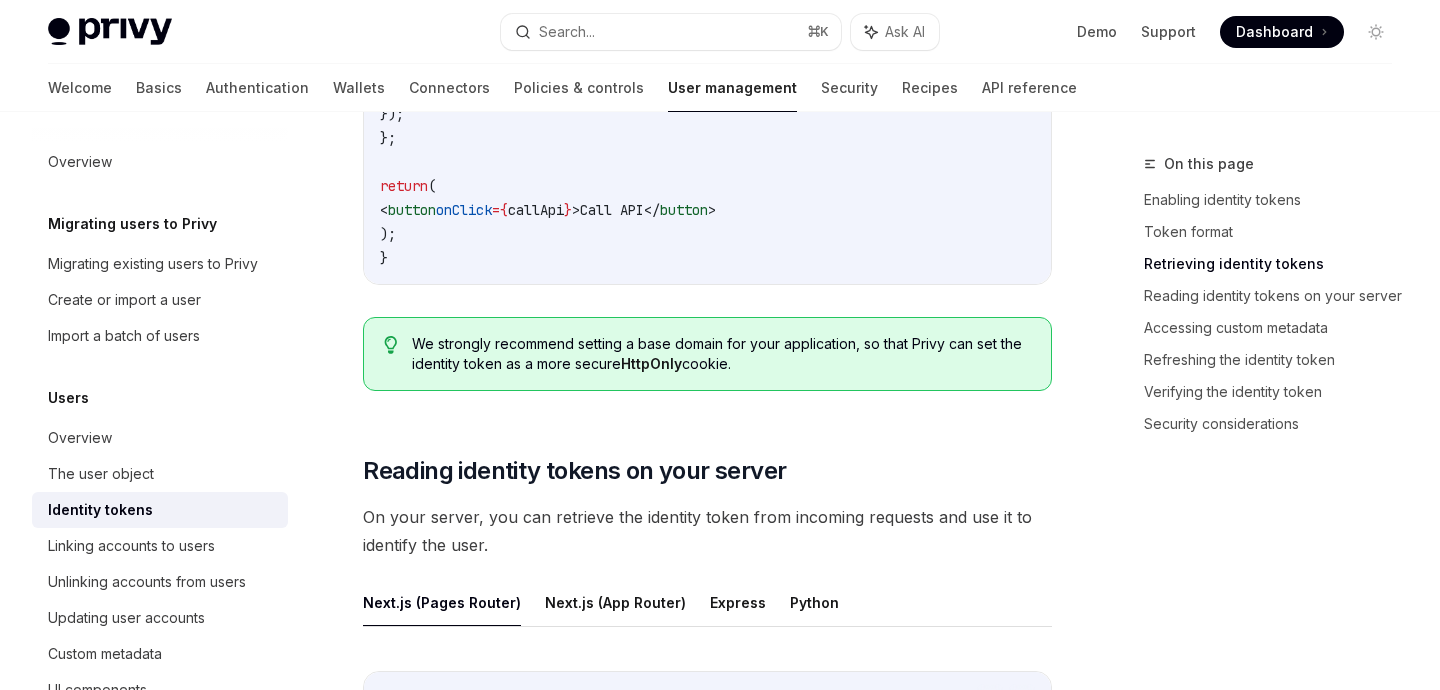 scroll, scrollTop: 2596, scrollLeft: 0, axis: vertical 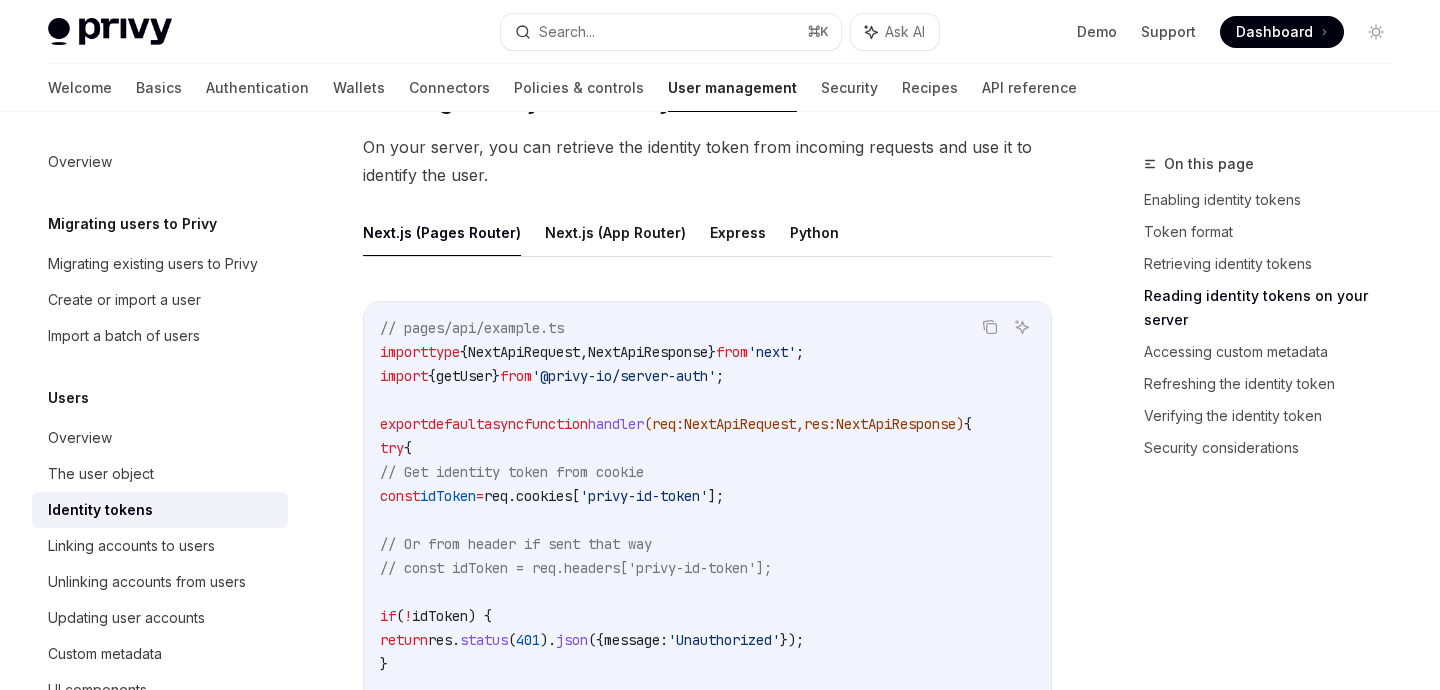 click on "Next.js (Pages Router)   Next.js (App Router)   Express   Python" at bounding box center (707, 233) 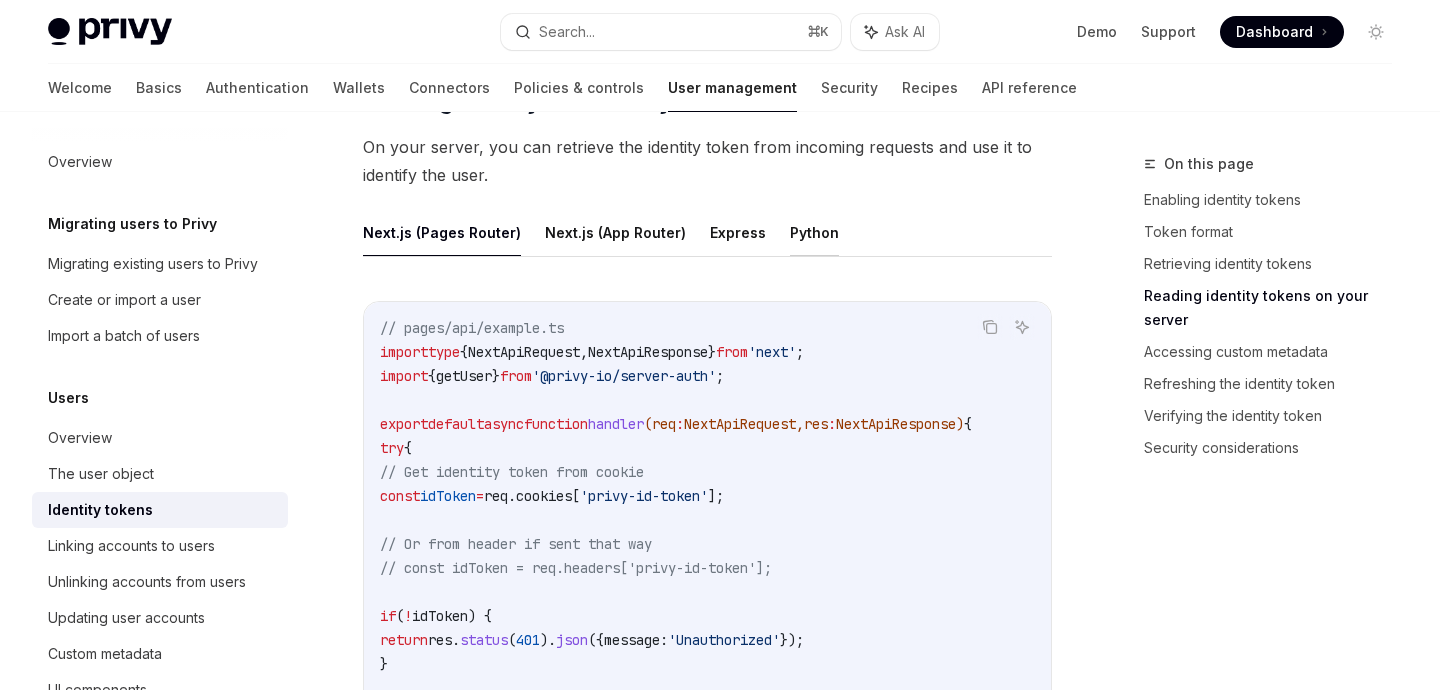 click on "Python" at bounding box center [814, 232] 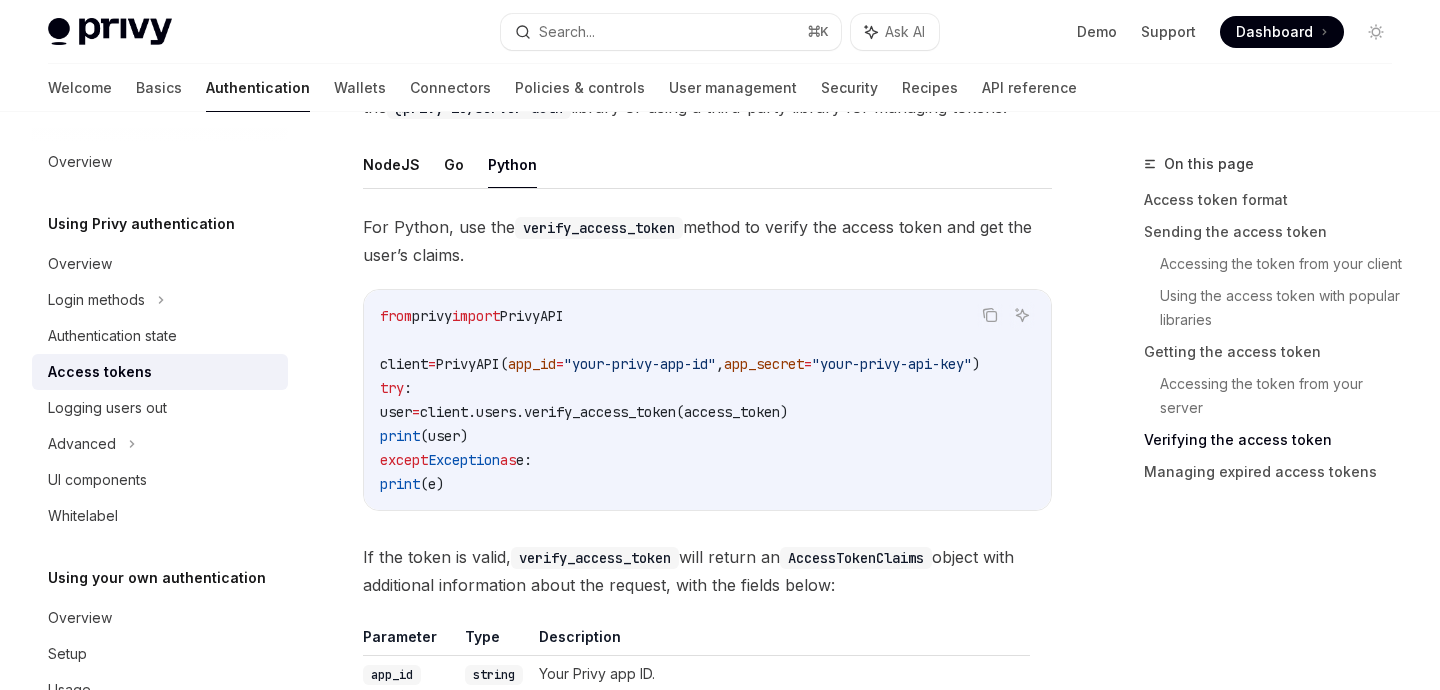 scroll, scrollTop: 3060, scrollLeft: 0, axis: vertical 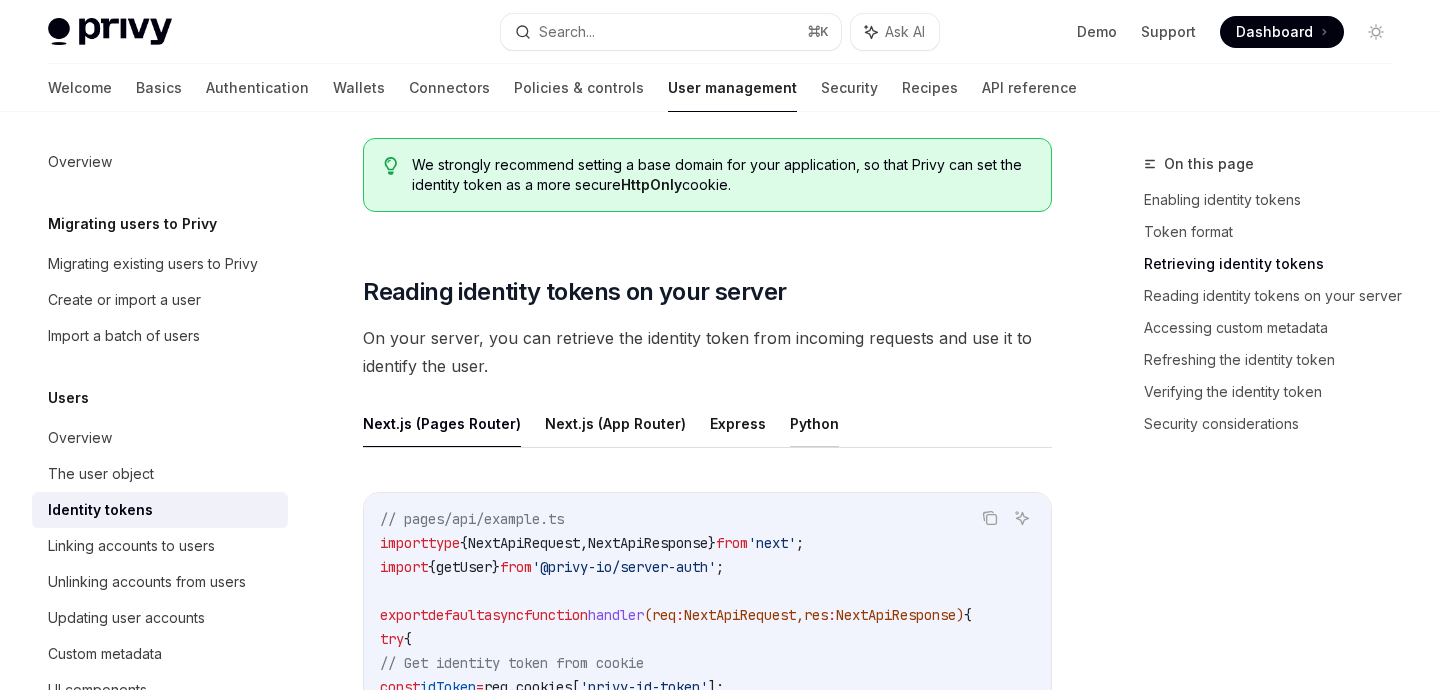 click on "Python" at bounding box center [814, 423] 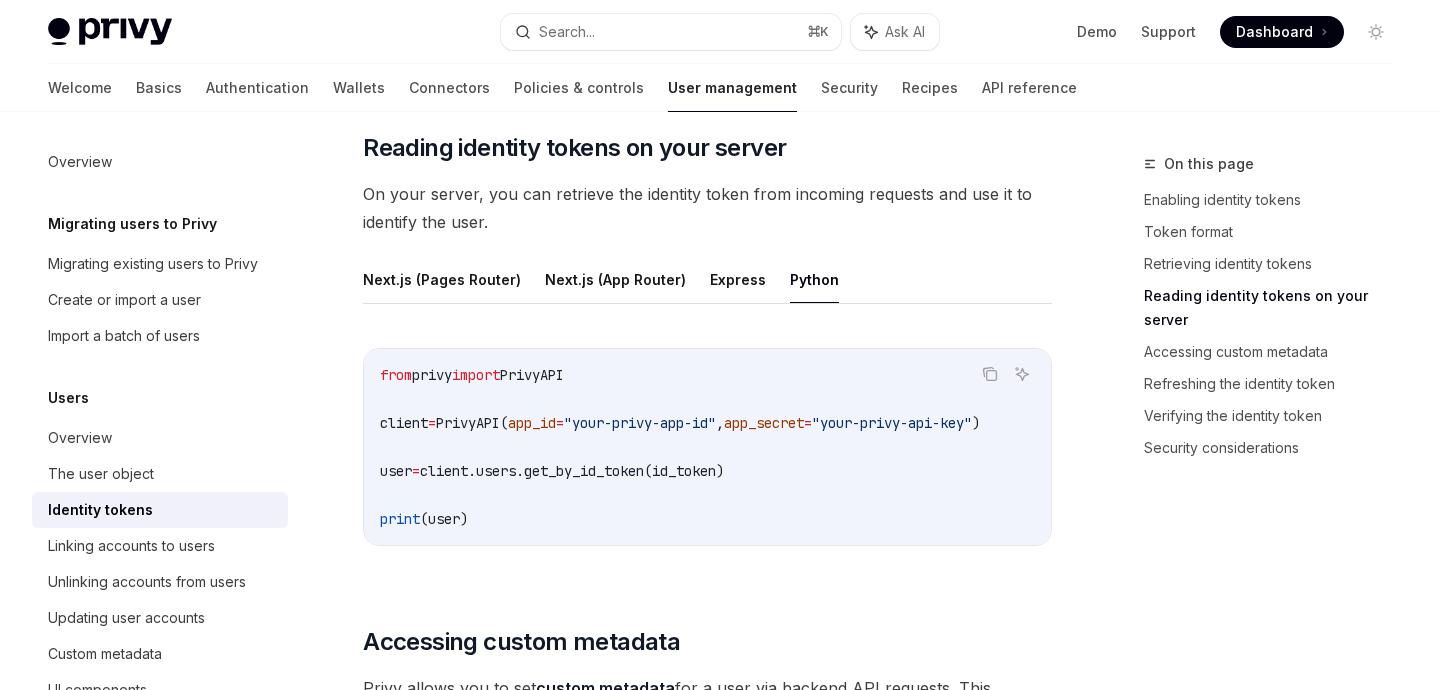 scroll, scrollTop: 2548, scrollLeft: 0, axis: vertical 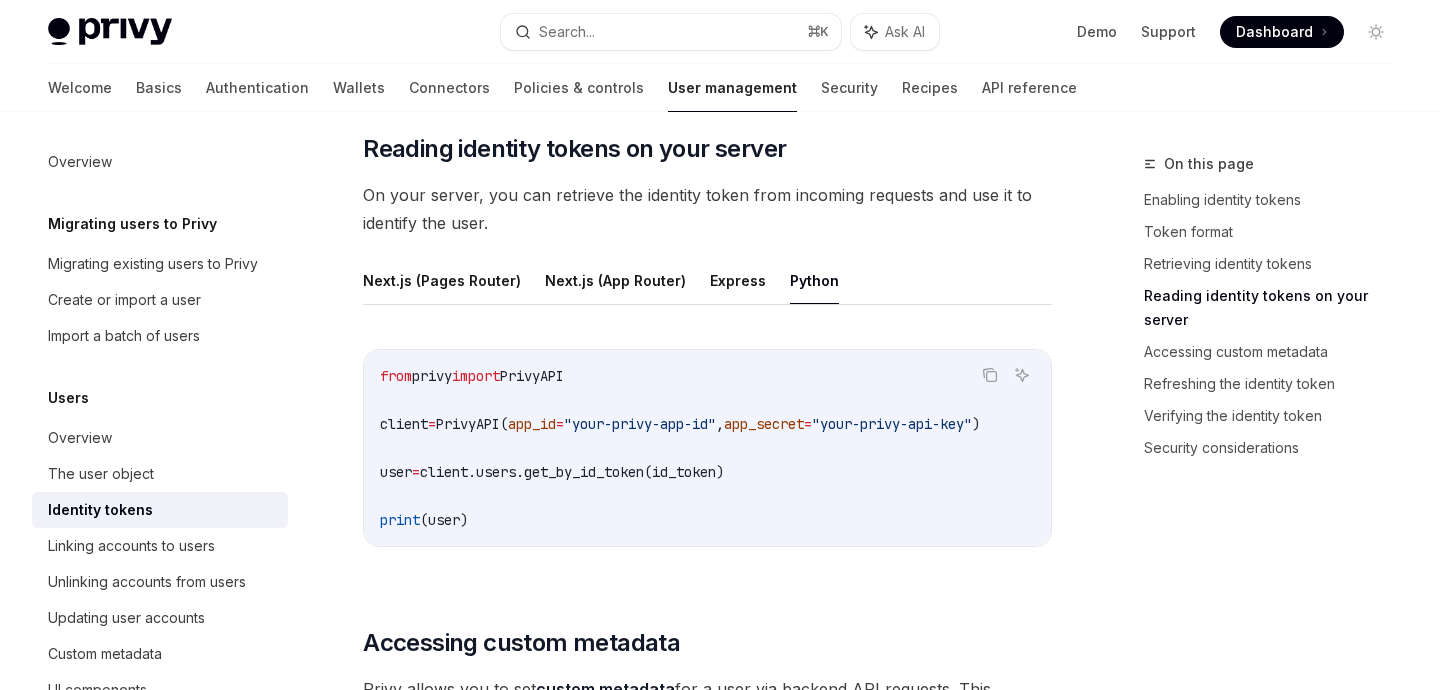 drag, startPoint x: 1114, startPoint y: 306, endPoint x: 1017, endPoint y: 267, distance: 104.54664 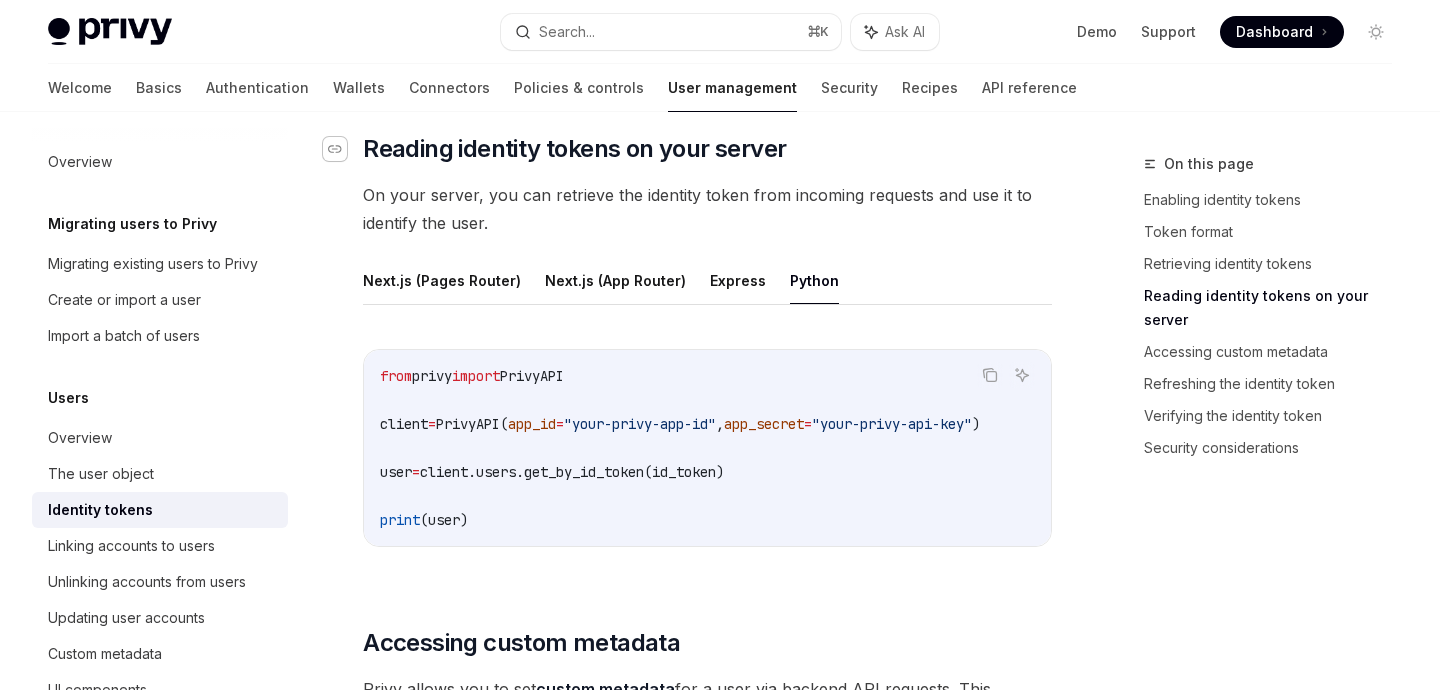 click 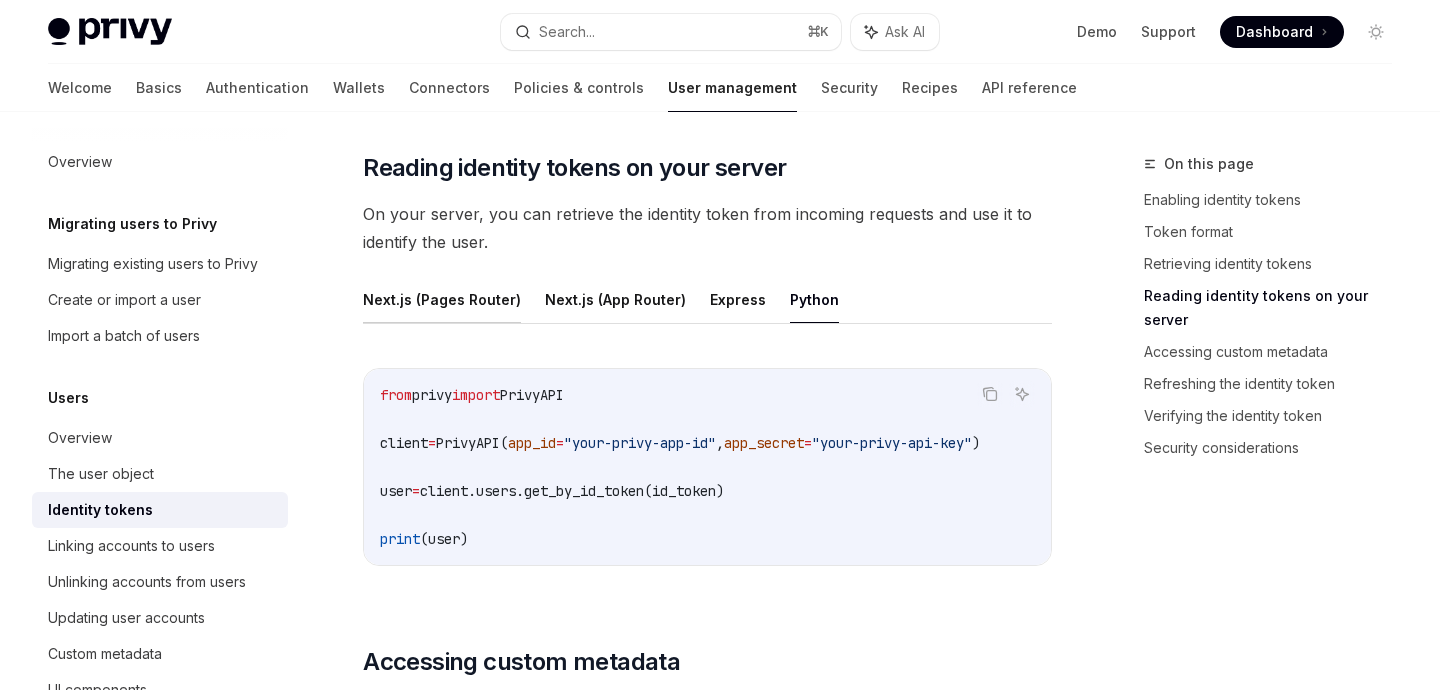 click on "Next.js (Pages Router)" at bounding box center (442, 299) 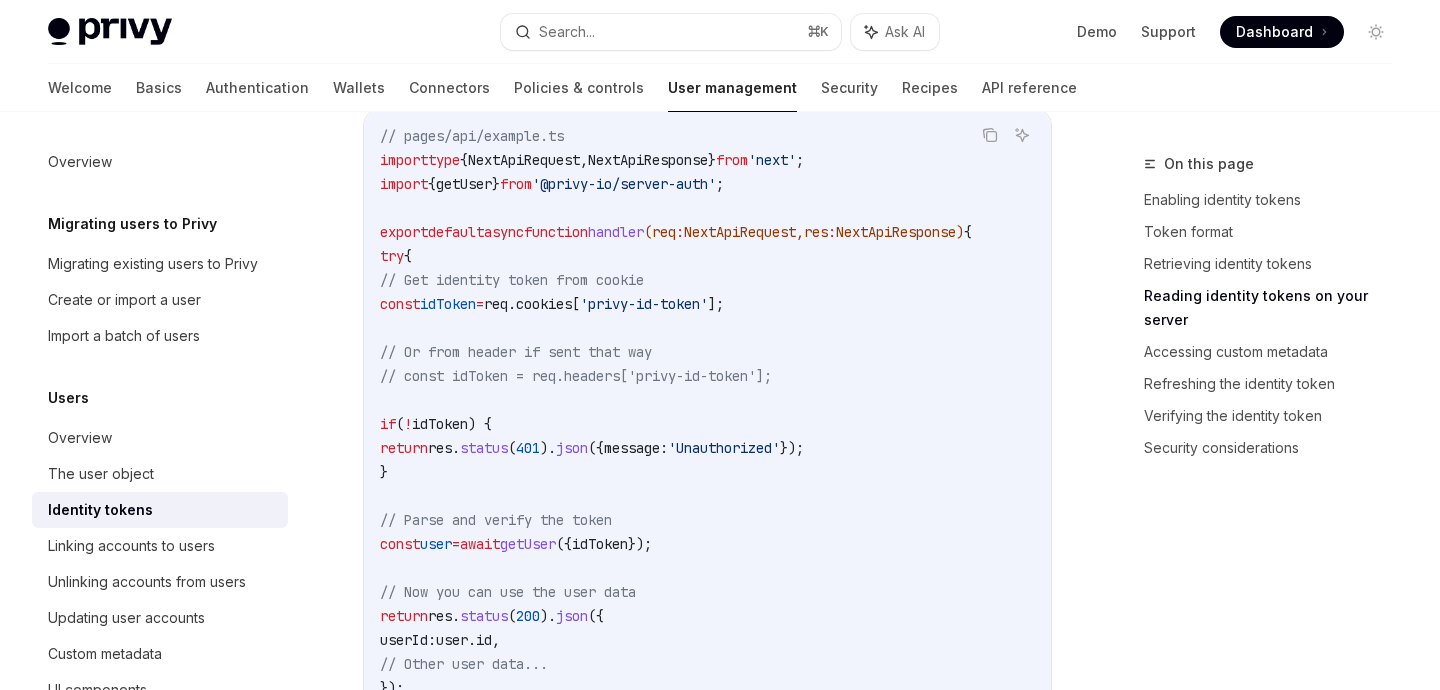 scroll, scrollTop: 2621, scrollLeft: 0, axis: vertical 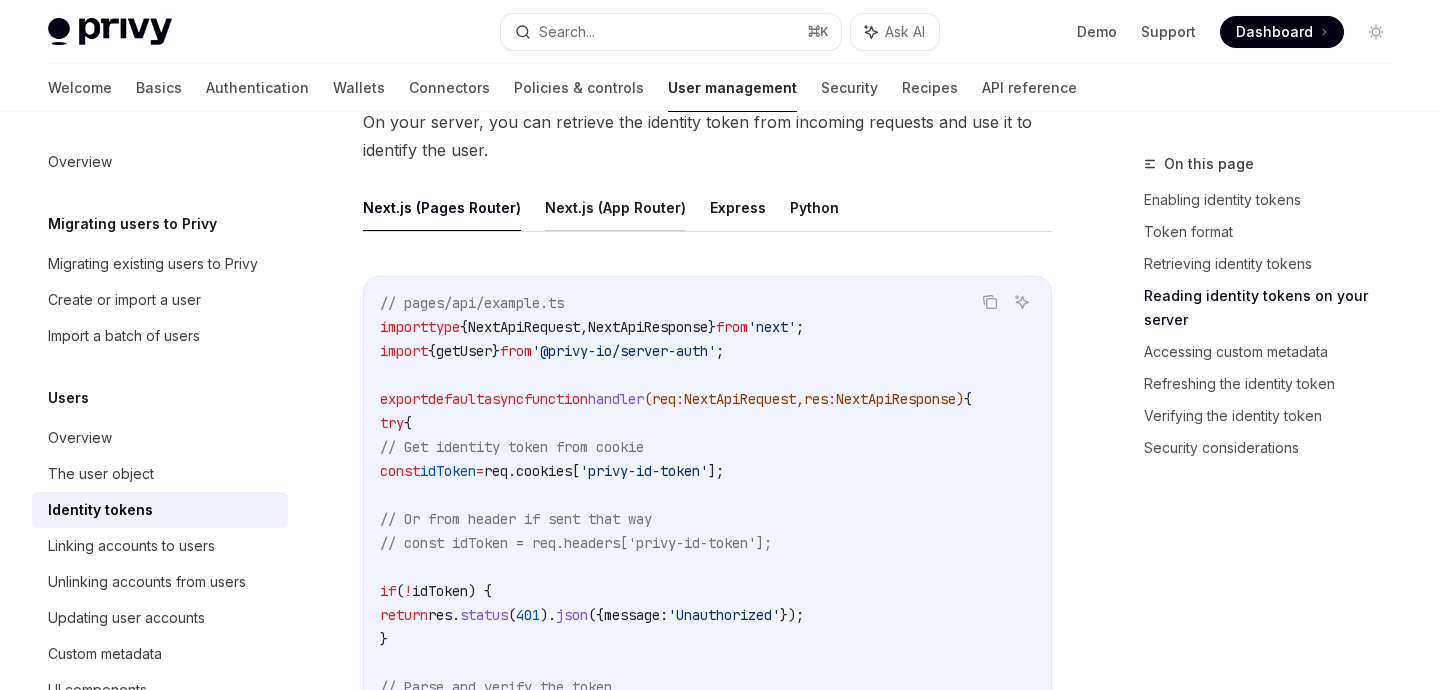 click on "Next.js (App Router)" at bounding box center [615, 207] 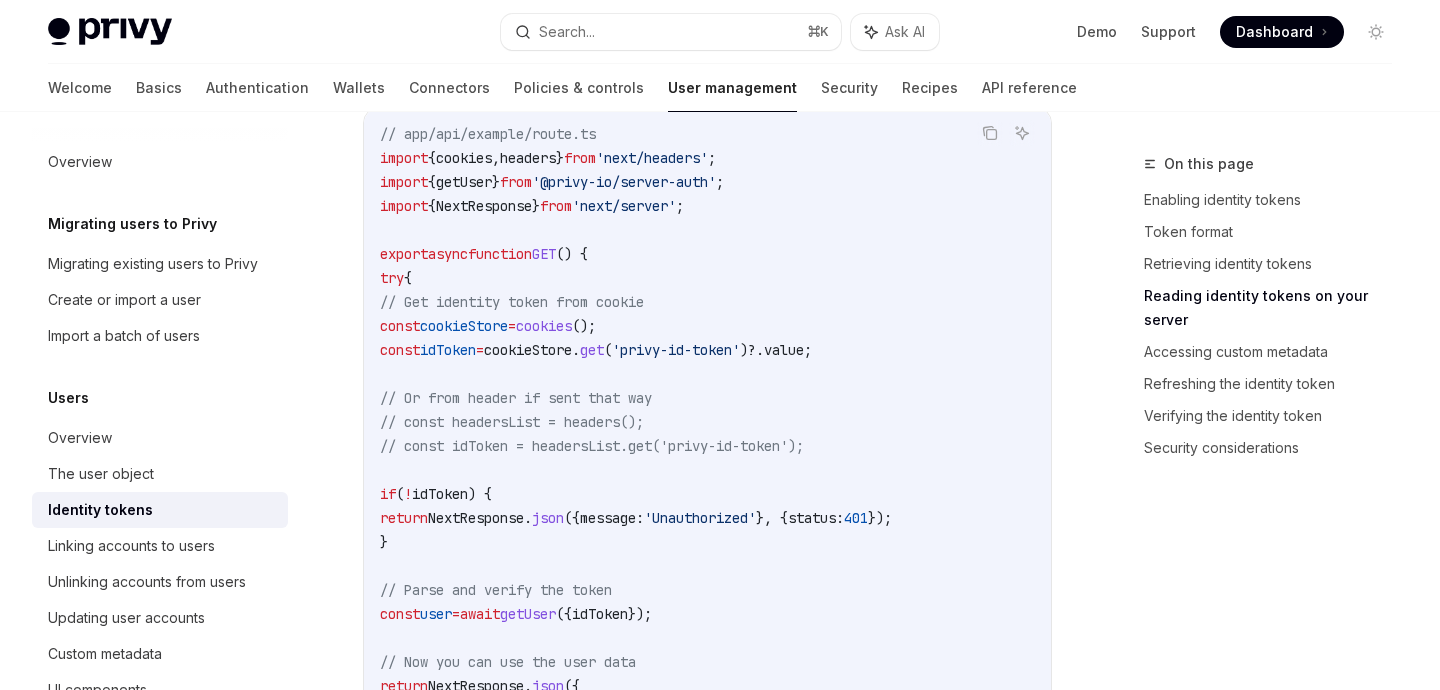 scroll, scrollTop: 2476, scrollLeft: 0, axis: vertical 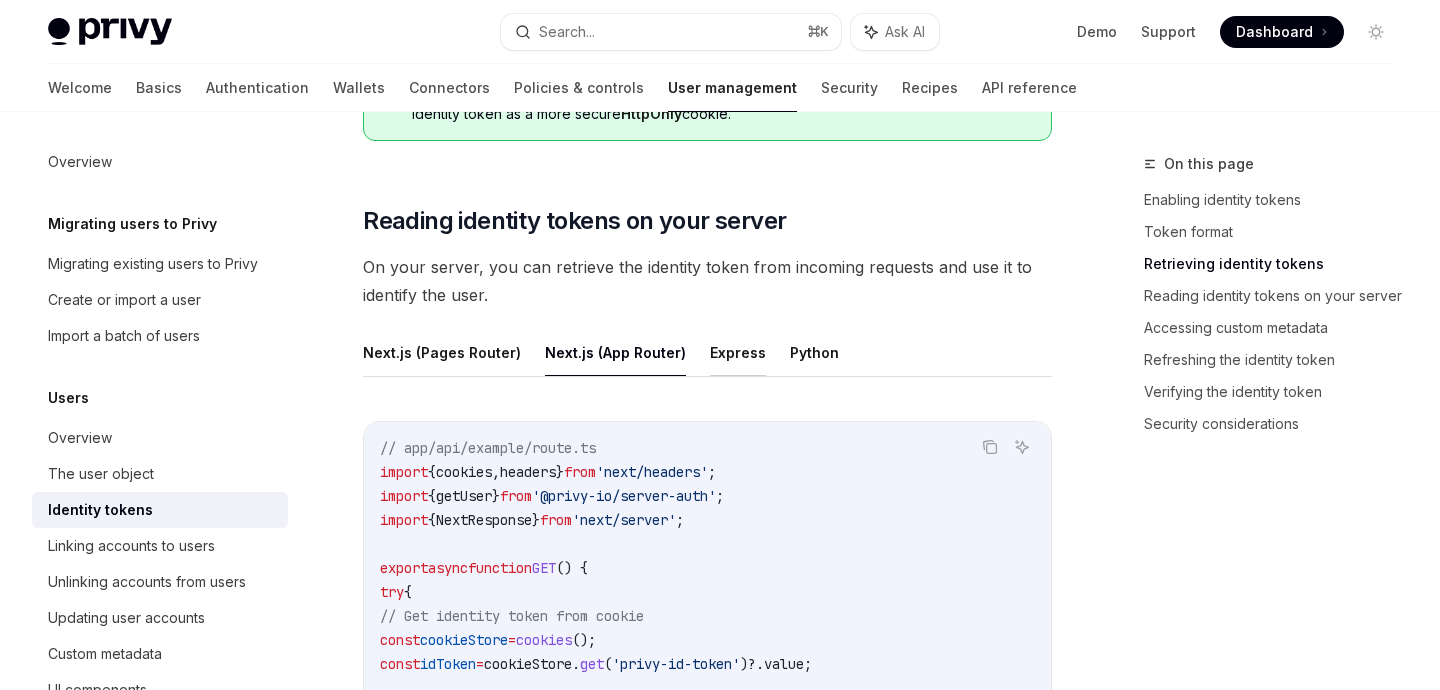 click on "Express" at bounding box center [738, 352] 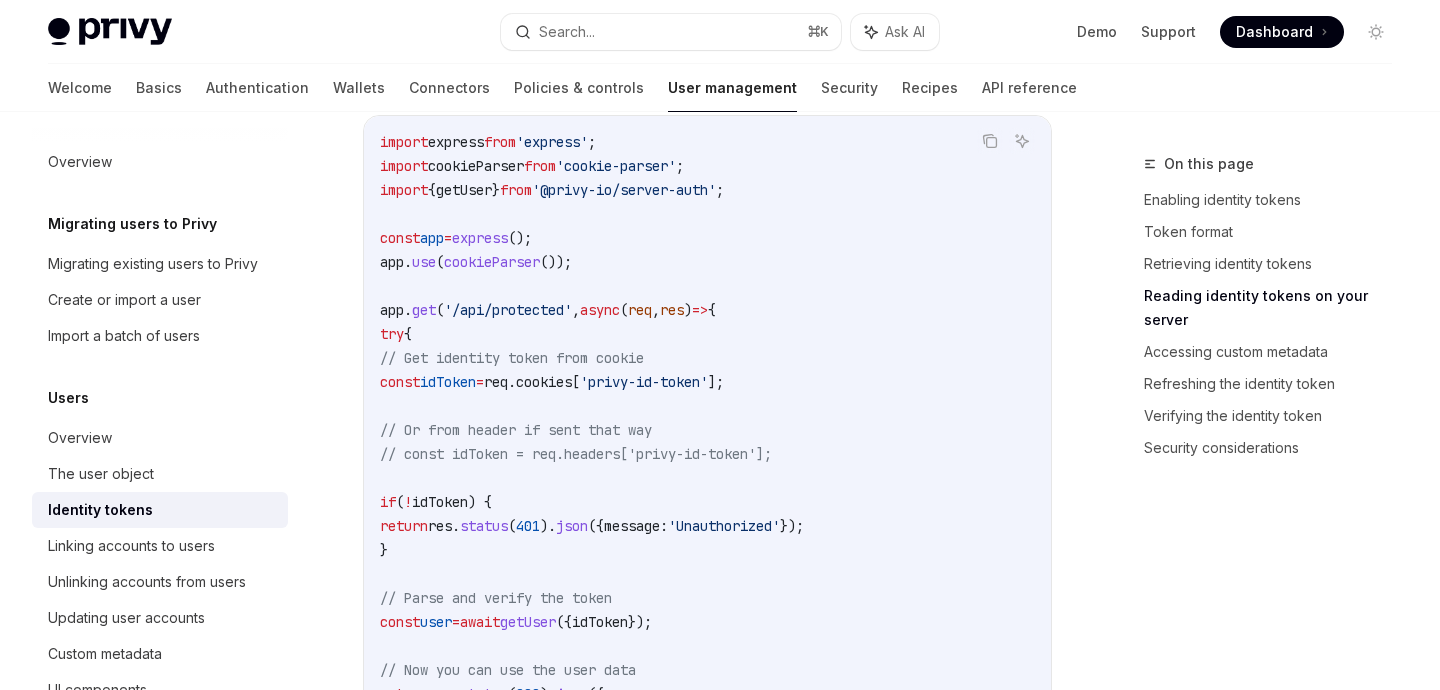scroll, scrollTop: 2694, scrollLeft: 0, axis: vertical 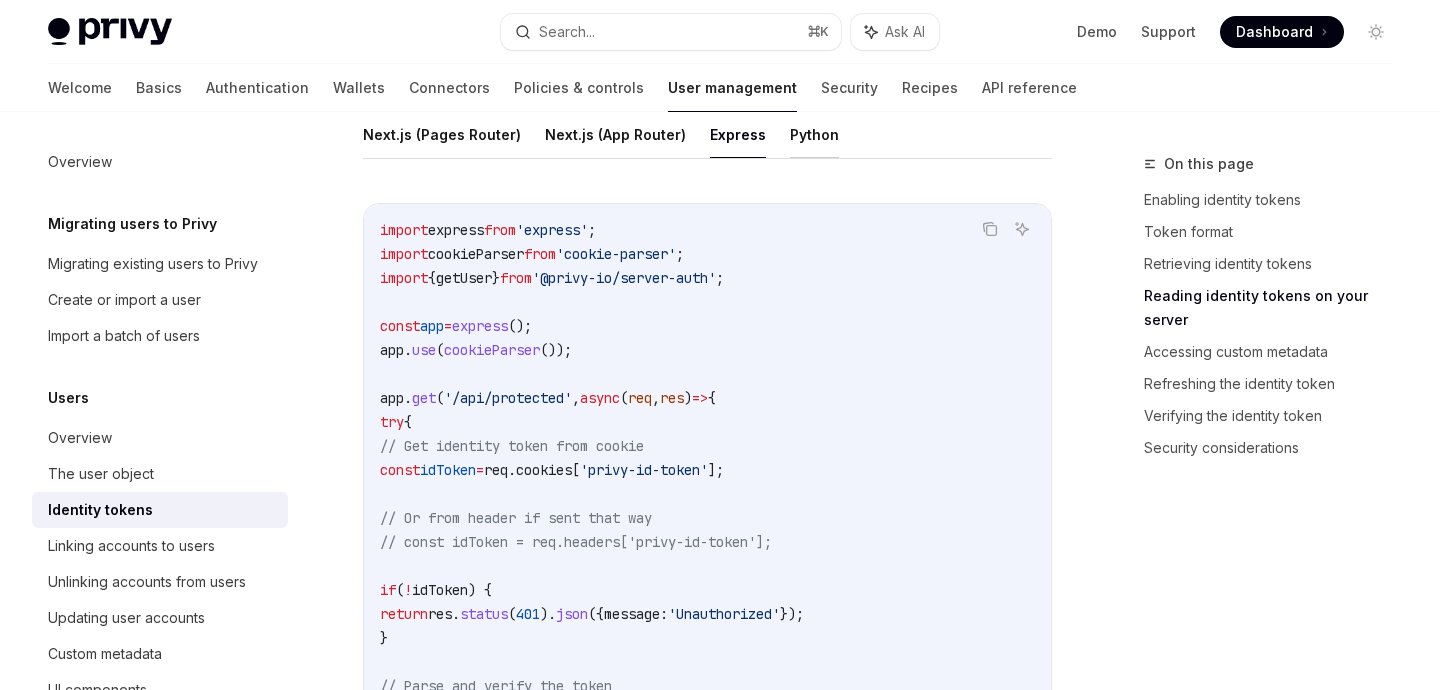 click on "Python" at bounding box center [814, 134] 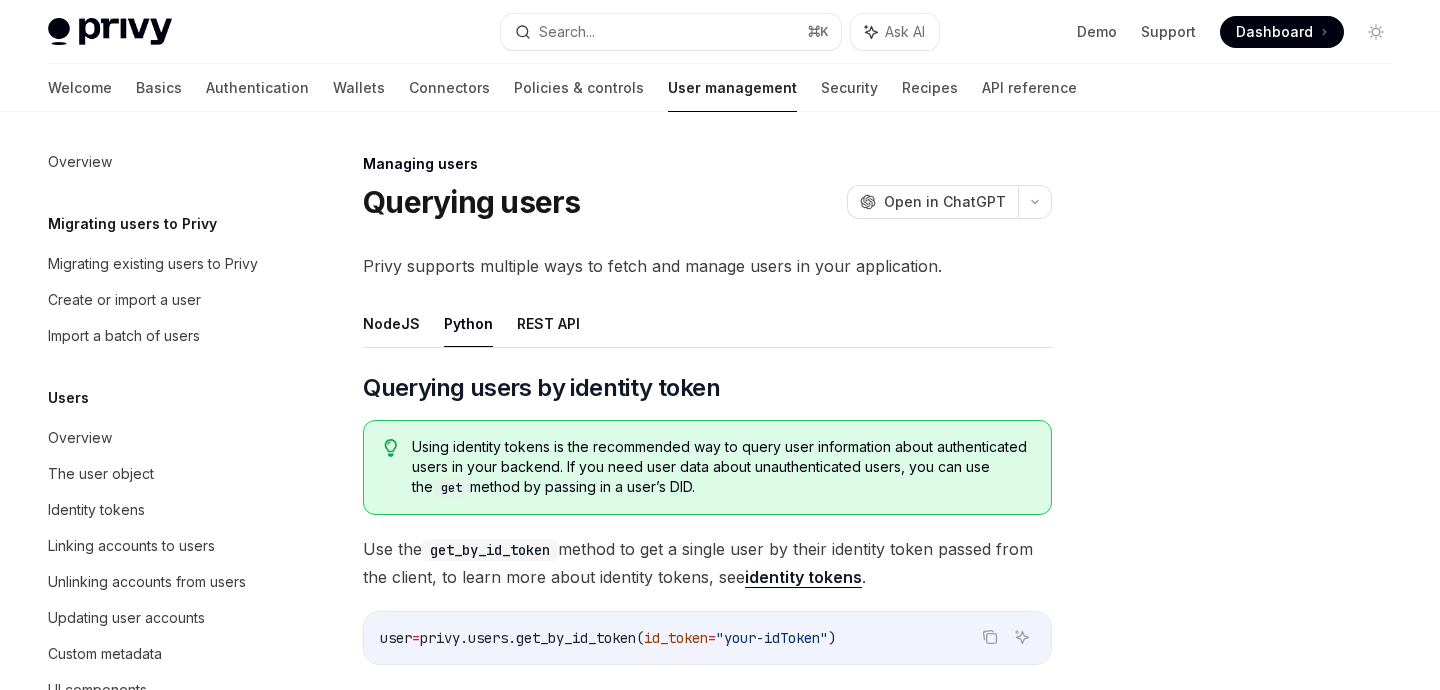 scroll, scrollTop: 168, scrollLeft: 0, axis: vertical 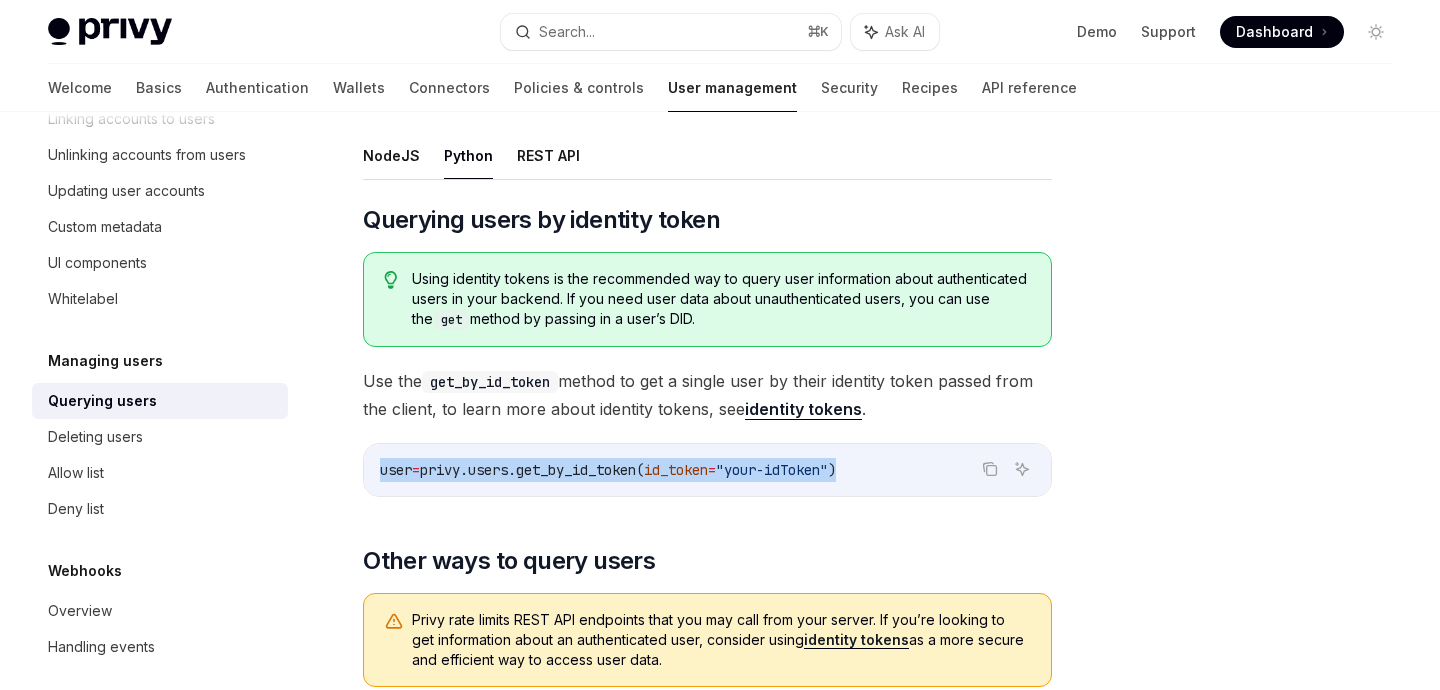 drag, startPoint x: 888, startPoint y: 467, endPoint x: 375, endPoint y: 465, distance: 513.0039 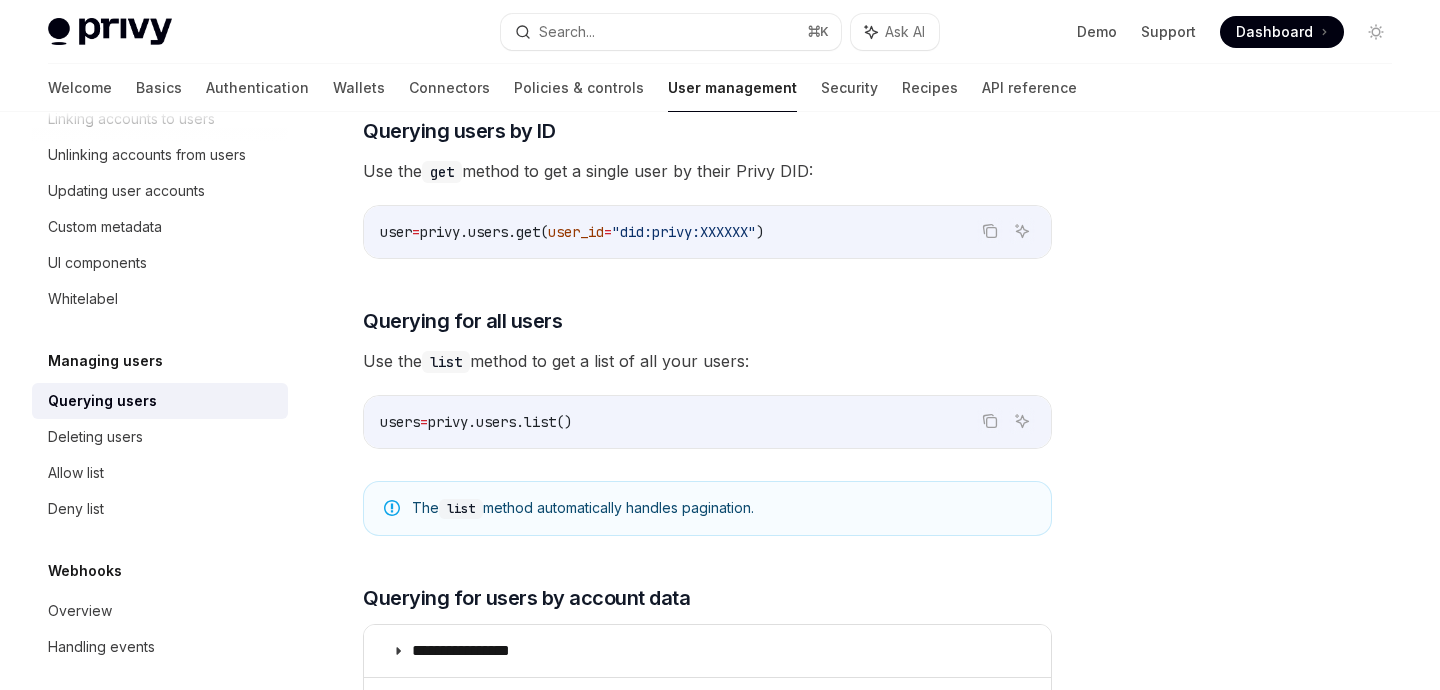 scroll, scrollTop: 619, scrollLeft: 0, axis: vertical 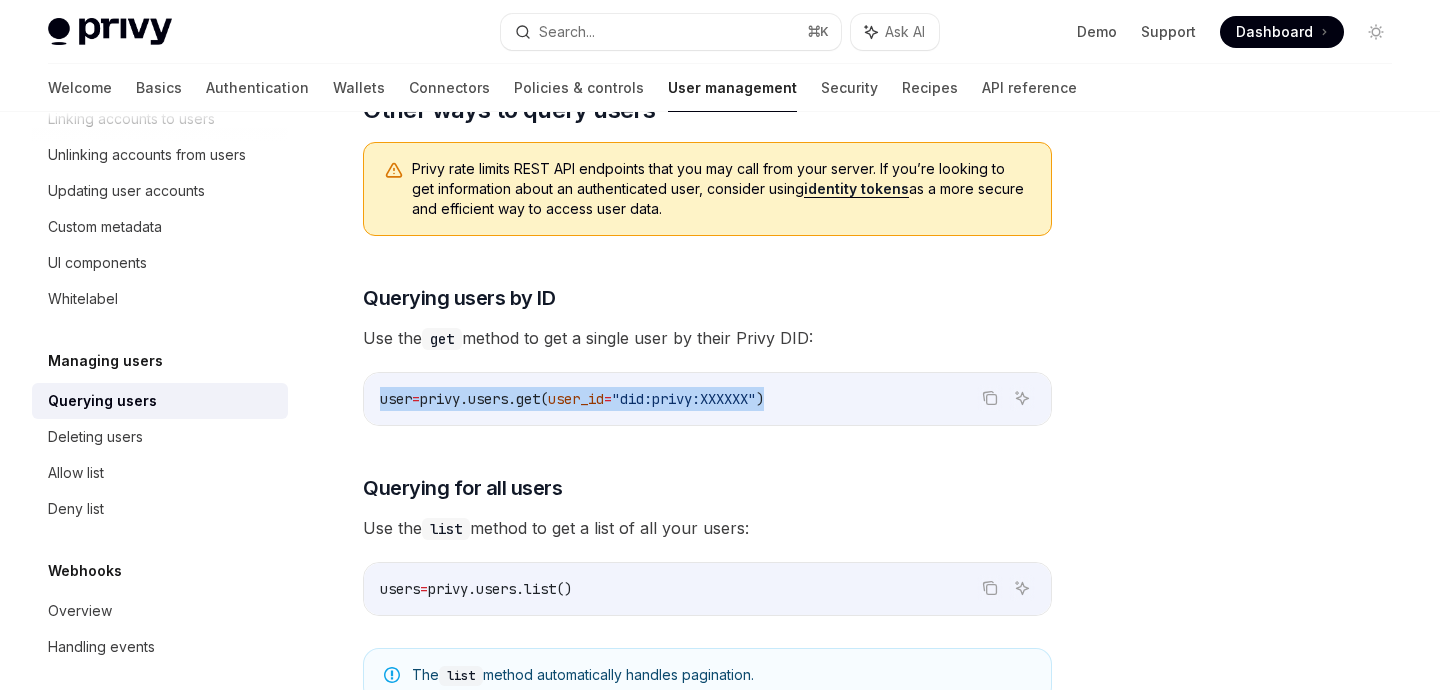 drag, startPoint x: 379, startPoint y: 399, endPoint x: 817, endPoint y: 407, distance: 438.07306 